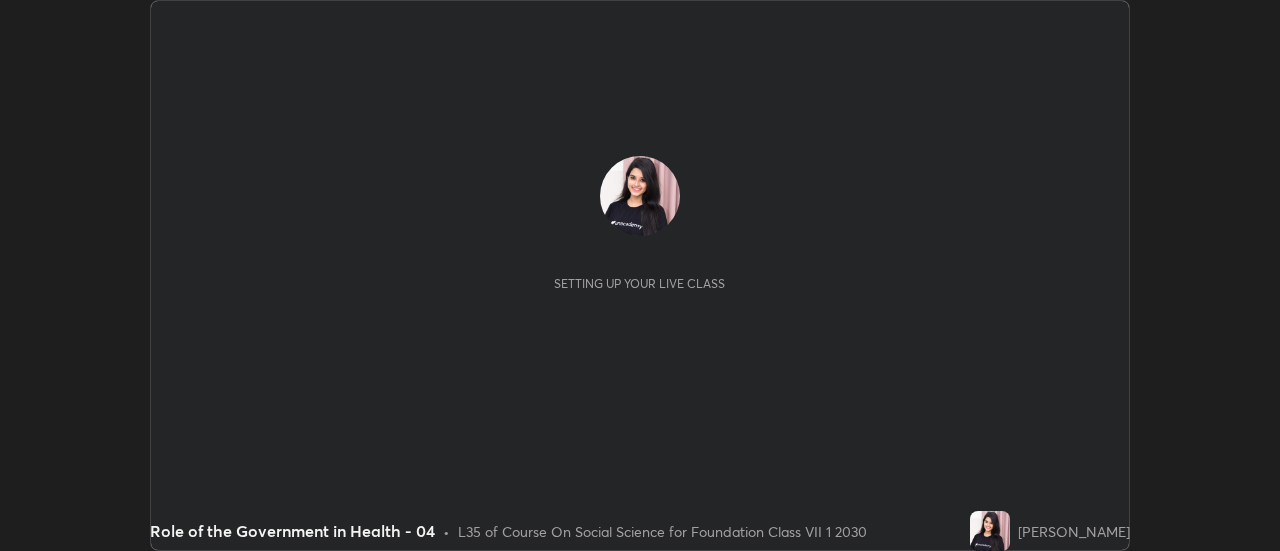 scroll, scrollTop: 0, scrollLeft: 0, axis: both 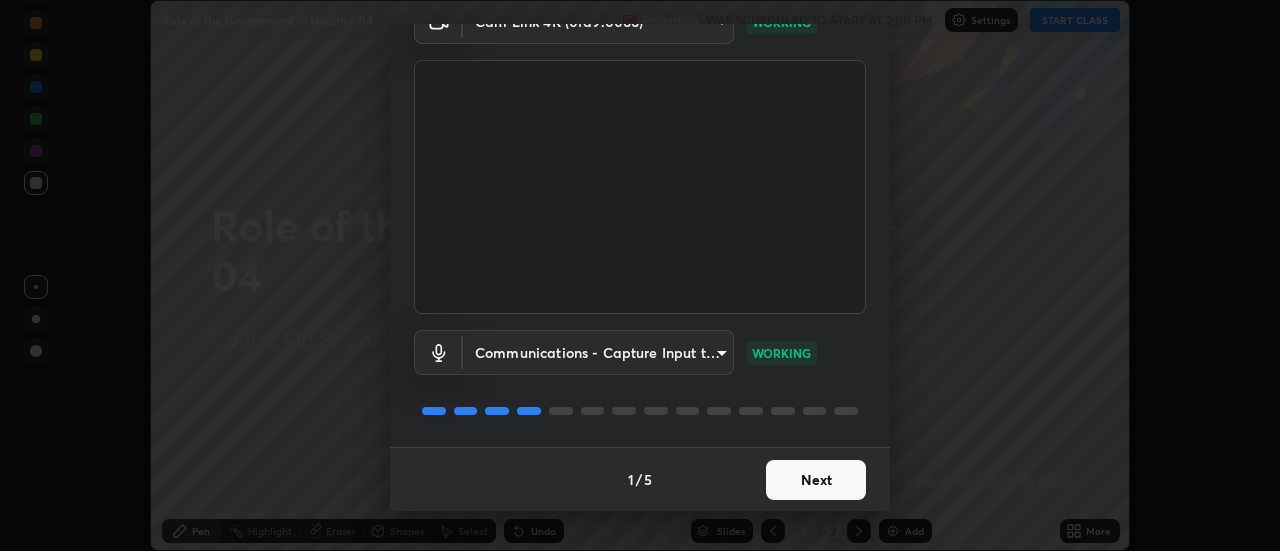 click on "Next" at bounding box center (816, 480) 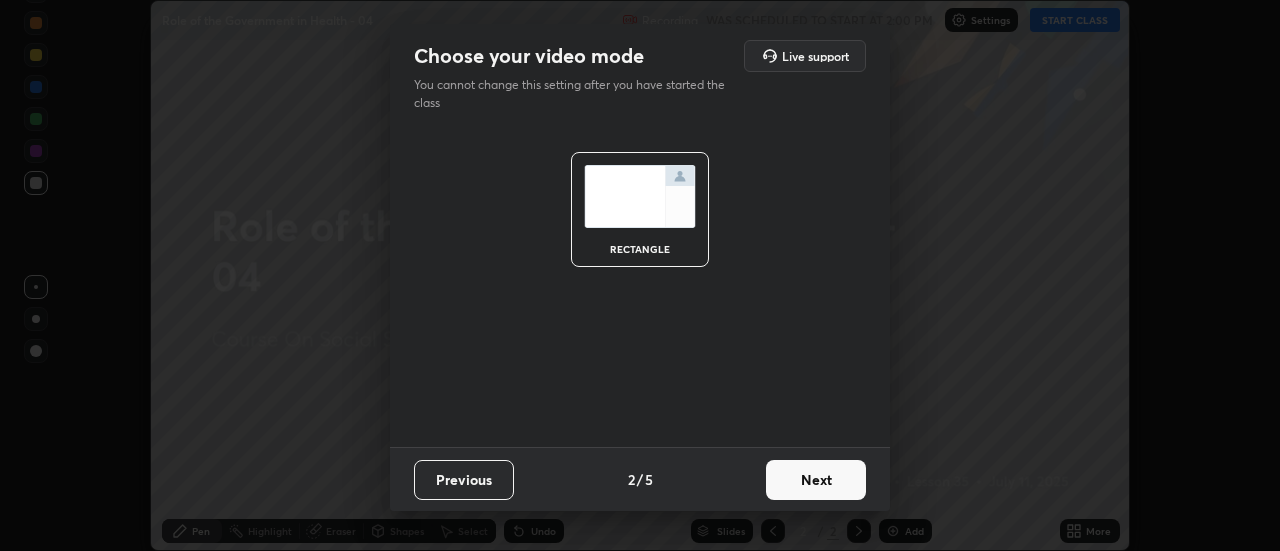 scroll, scrollTop: 0, scrollLeft: 0, axis: both 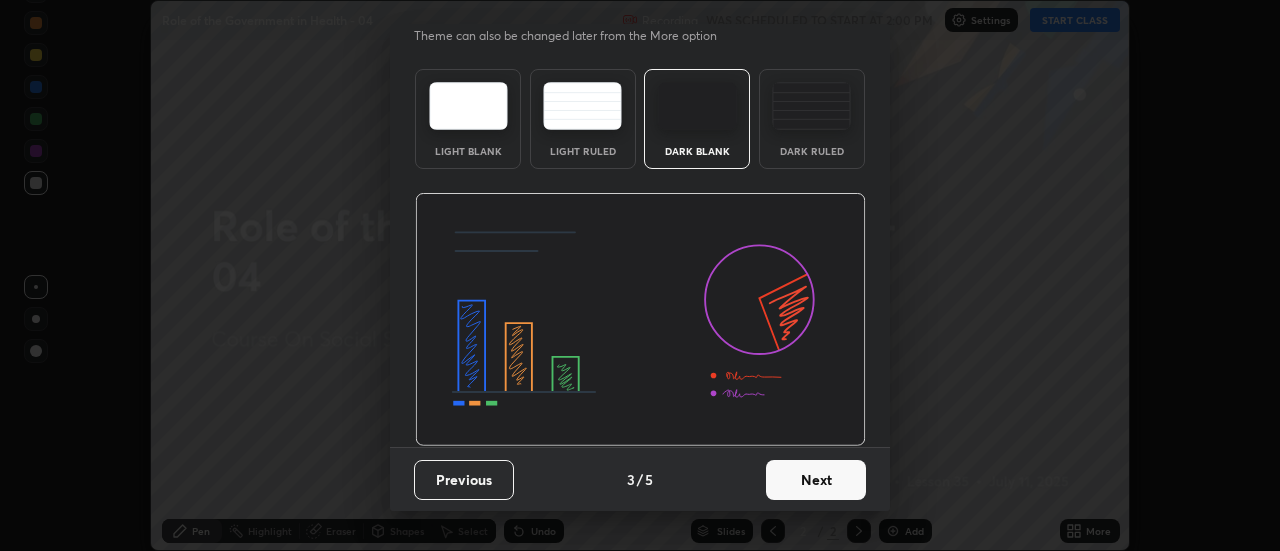 click on "Next" at bounding box center [816, 480] 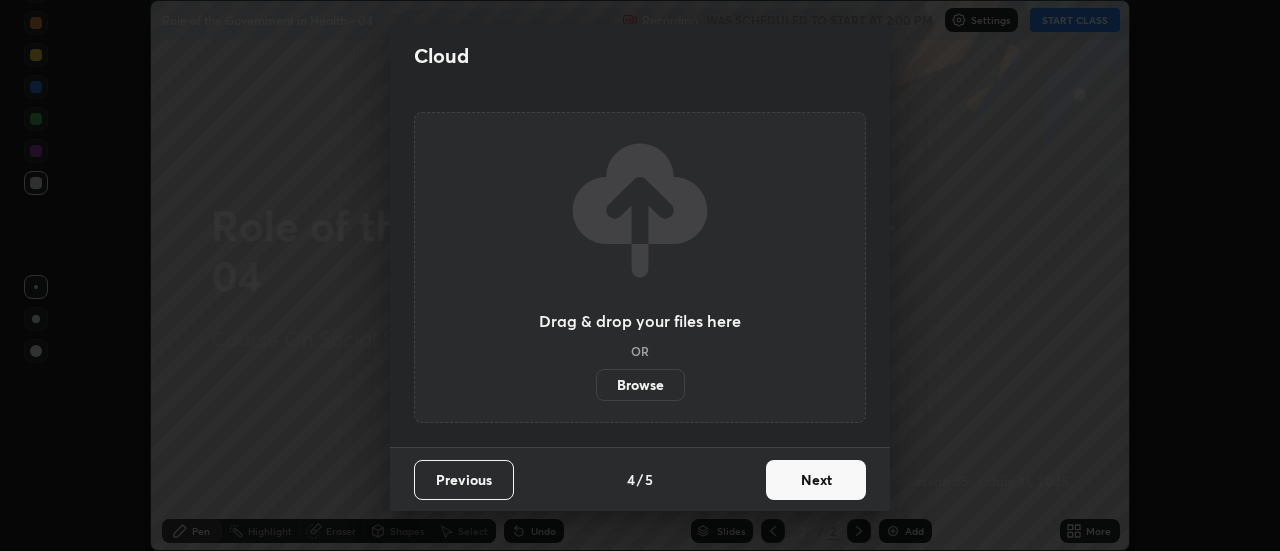scroll, scrollTop: 0, scrollLeft: 0, axis: both 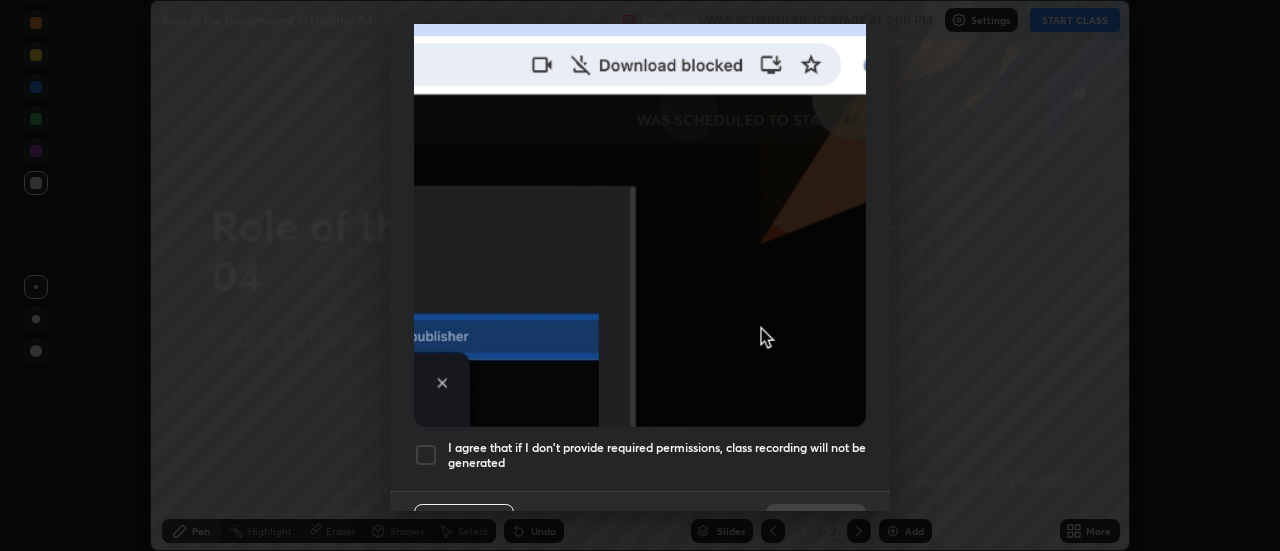 click at bounding box center (426, 455) 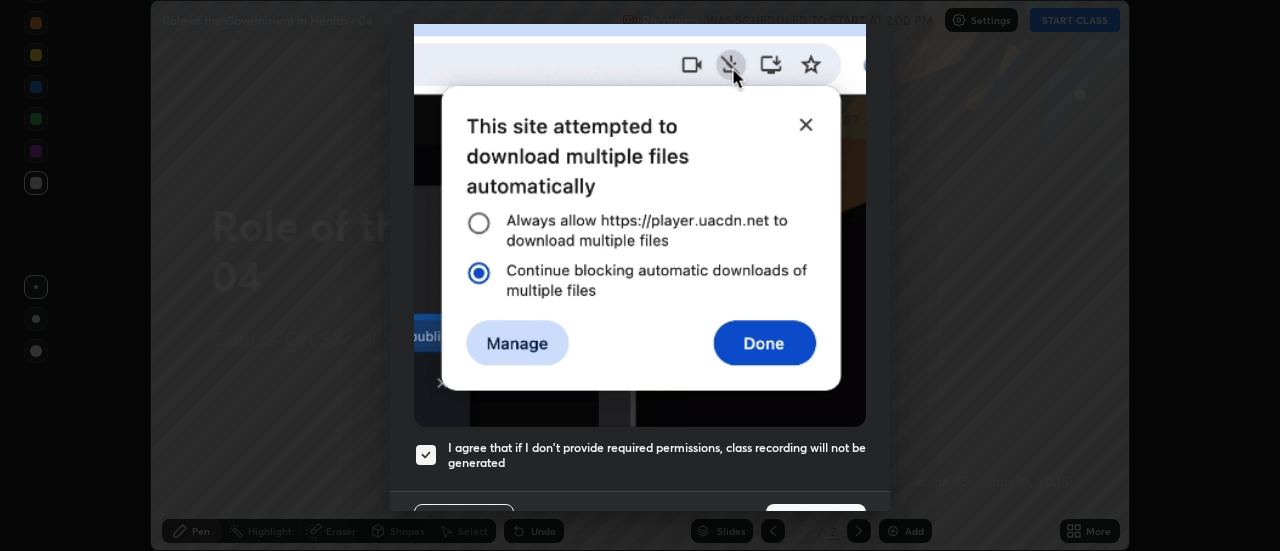click on "Done" at bounding box center (816, 524) 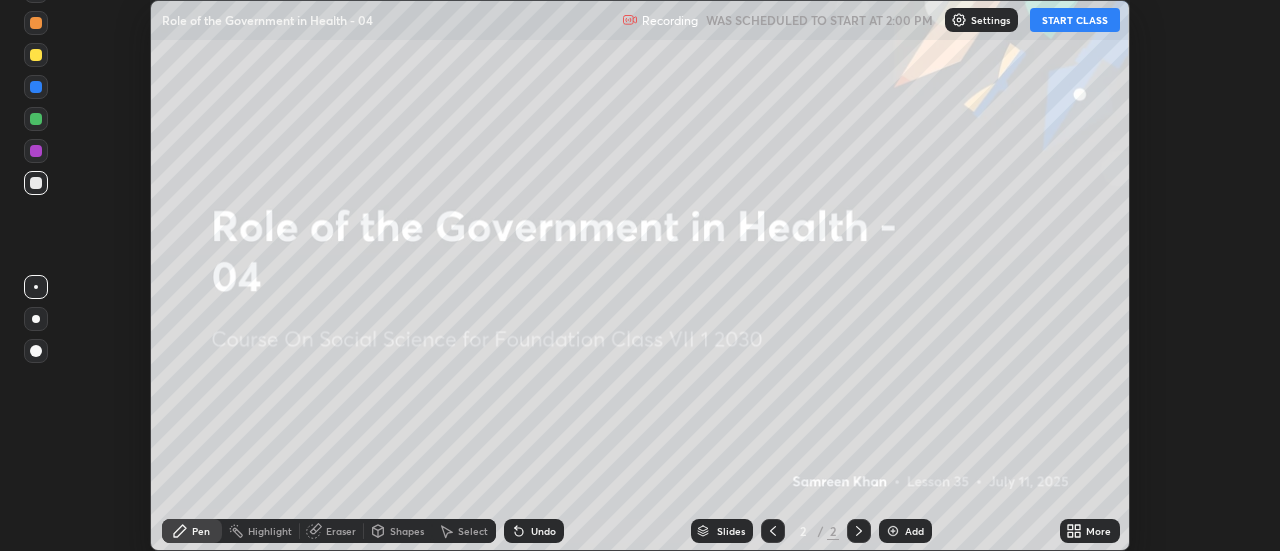 click on "START CLASS" at bounding box center [1075, 20] 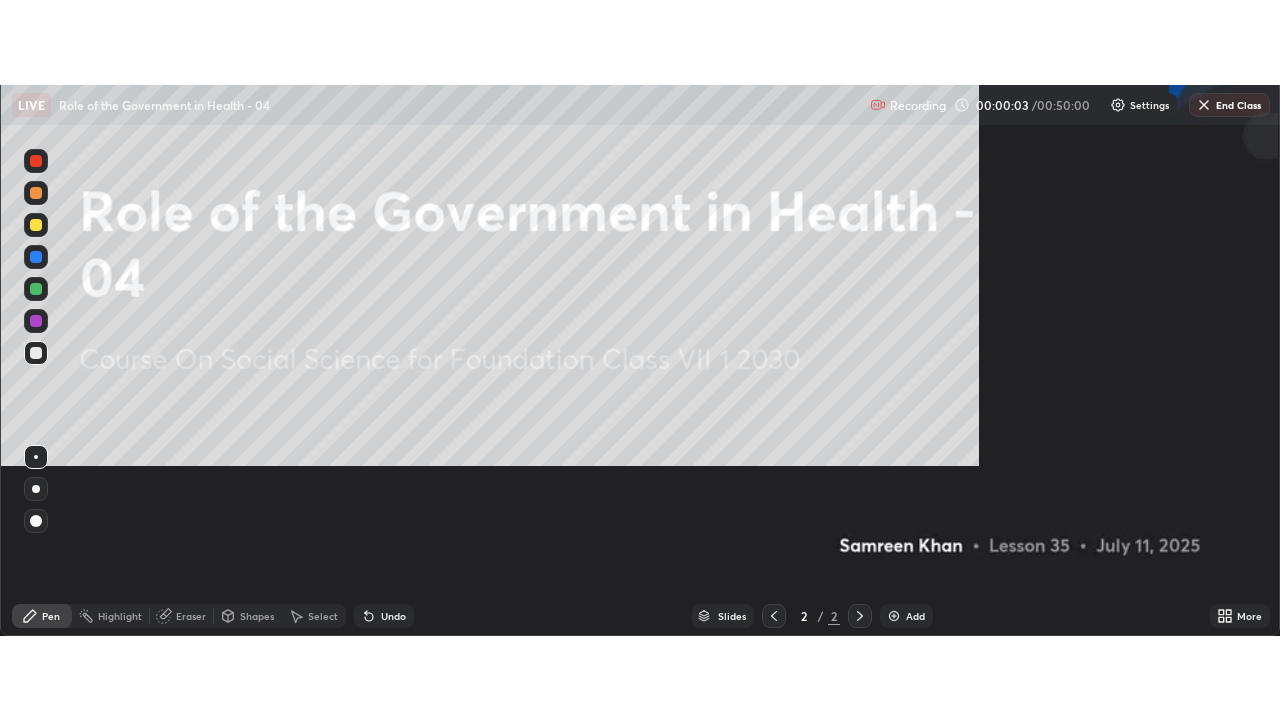 scroll, scrollTop: 99280, scrollLeft: 98720, axis: both 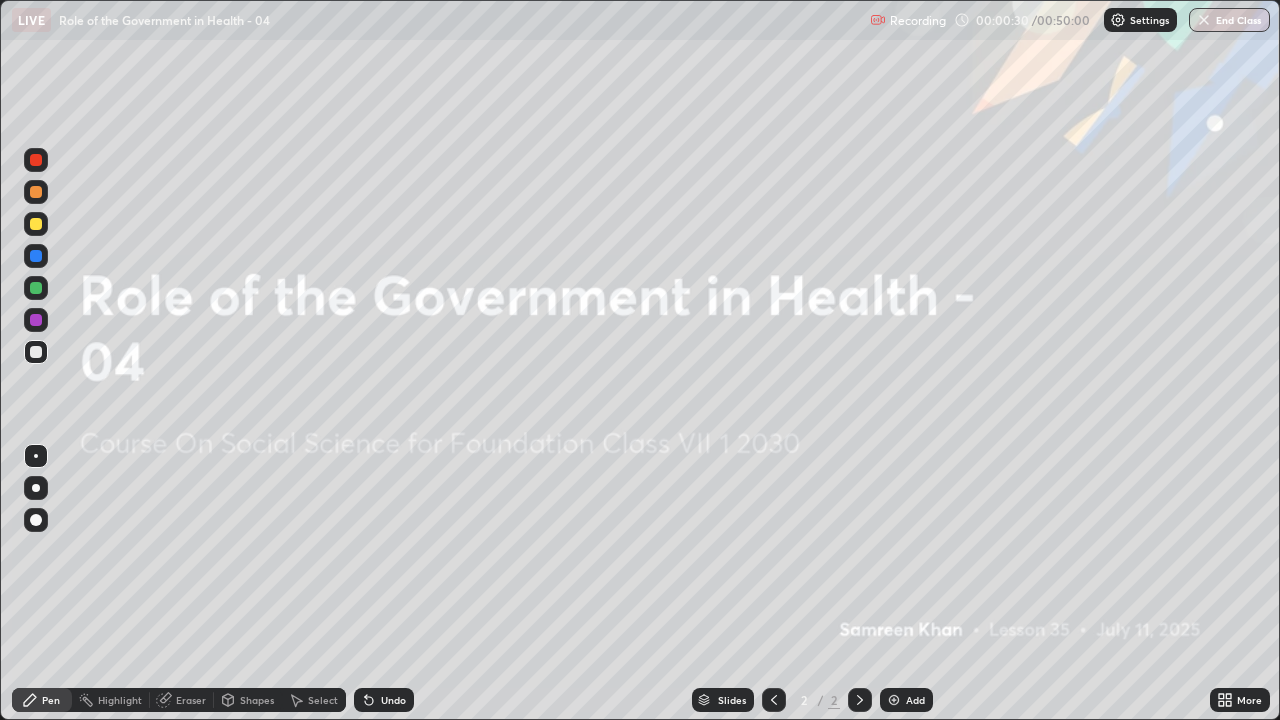 click at bounding box center (894, 700) 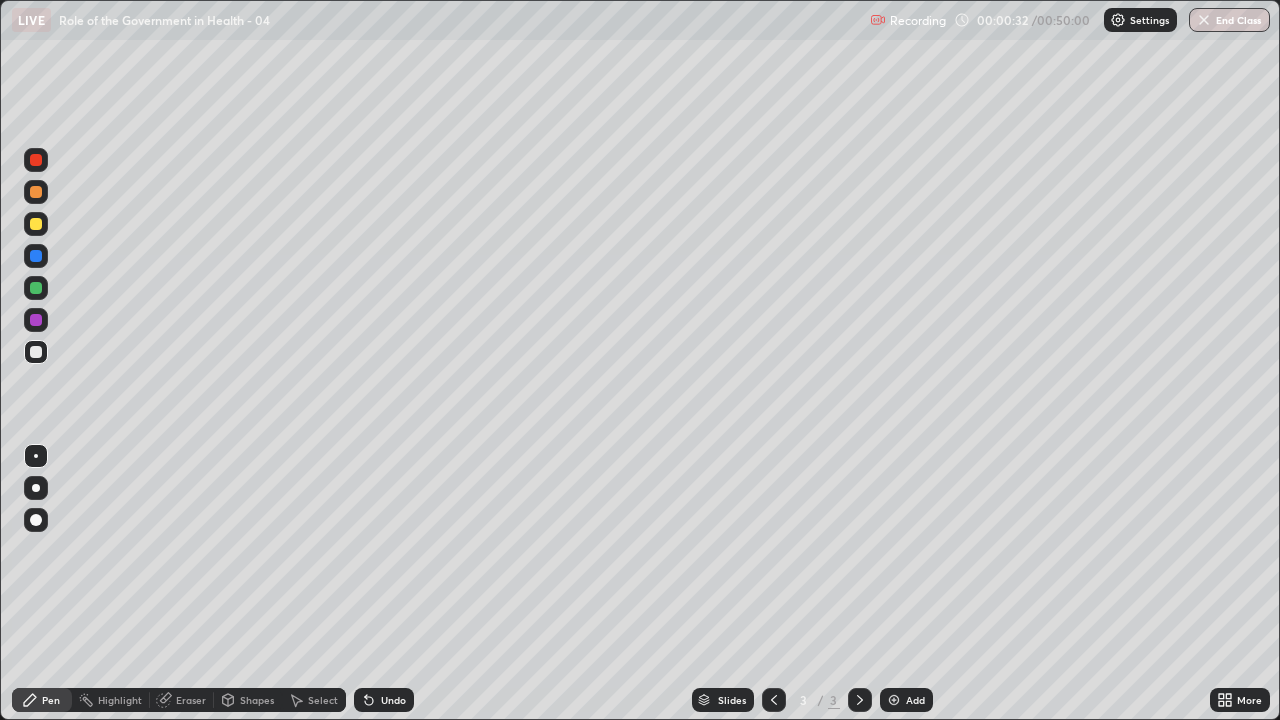 click on "More" at bounding box center (1240, 700) 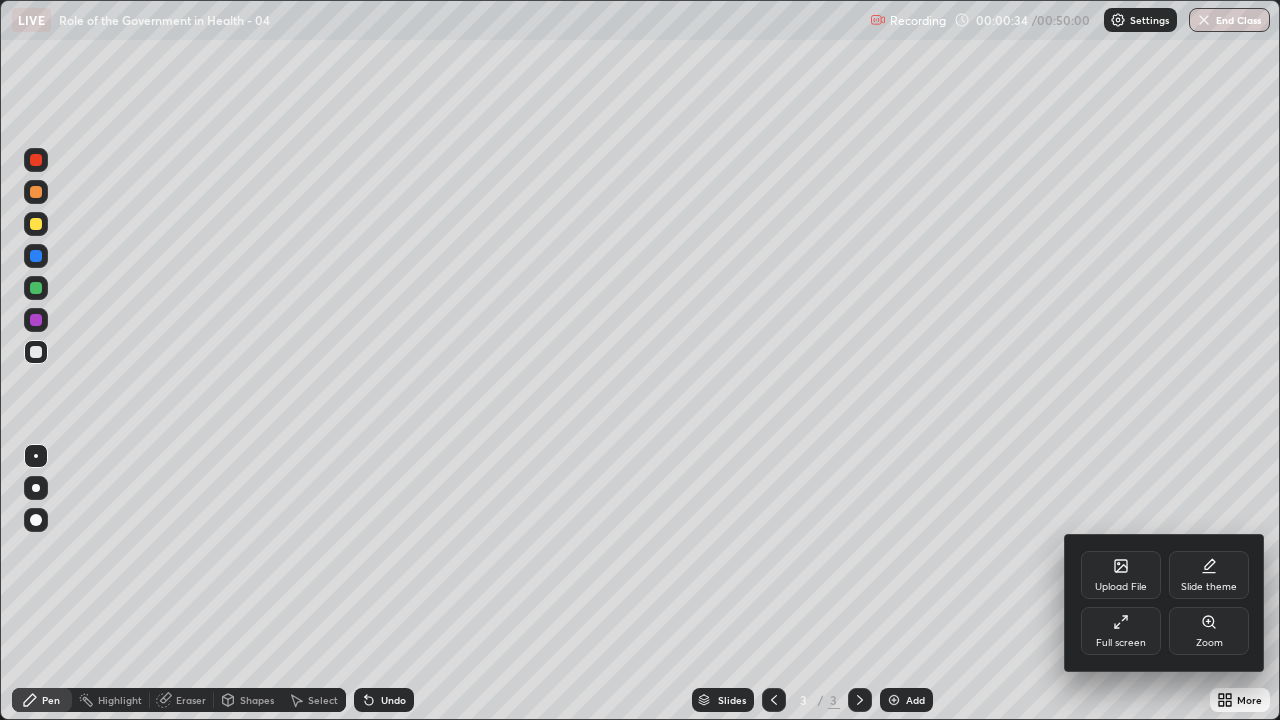 click on "Upload File" at bounding box center (1121, 575) 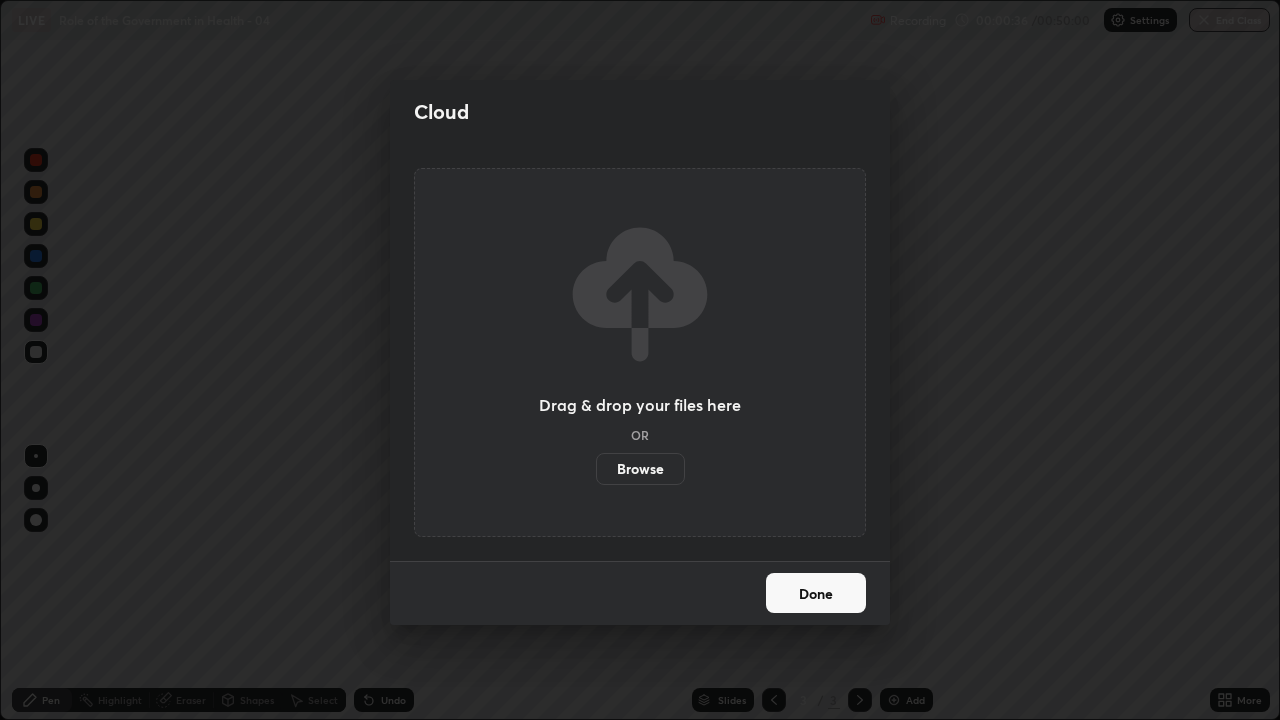 click on "Browse" at bounding box center (640, 469) 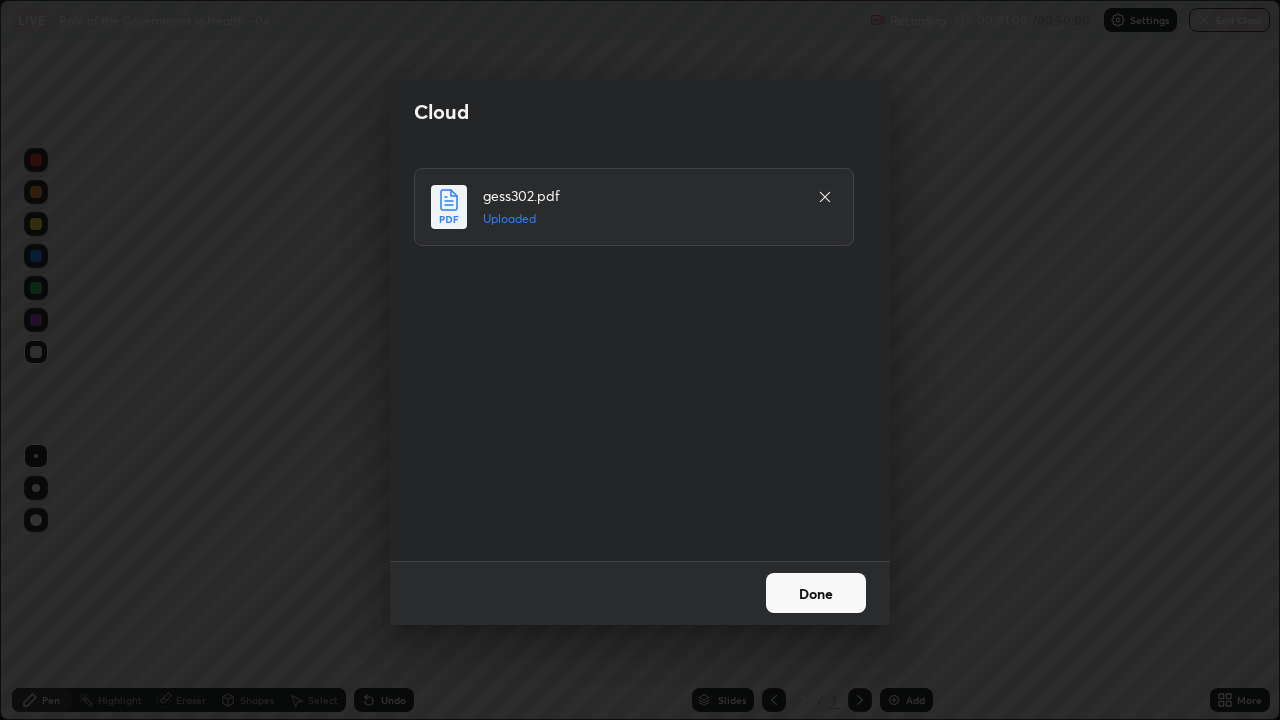 click on "Done" at bounding box center [816, 593] 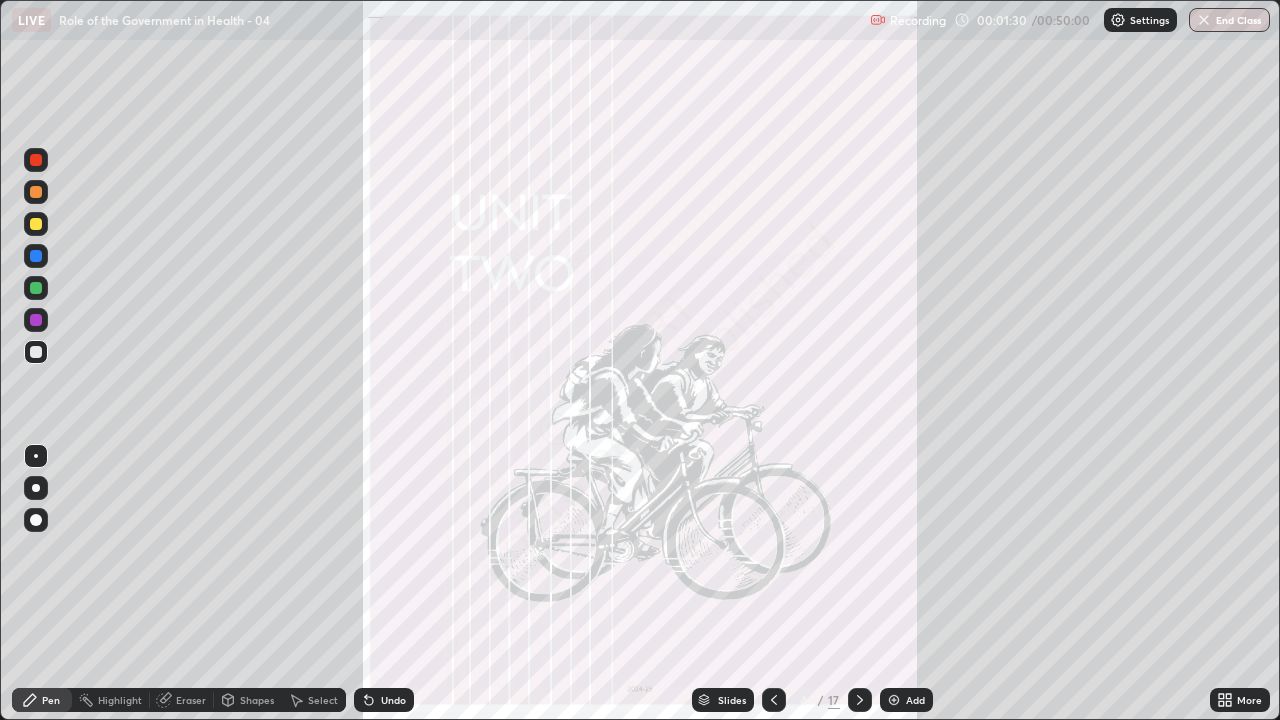 click 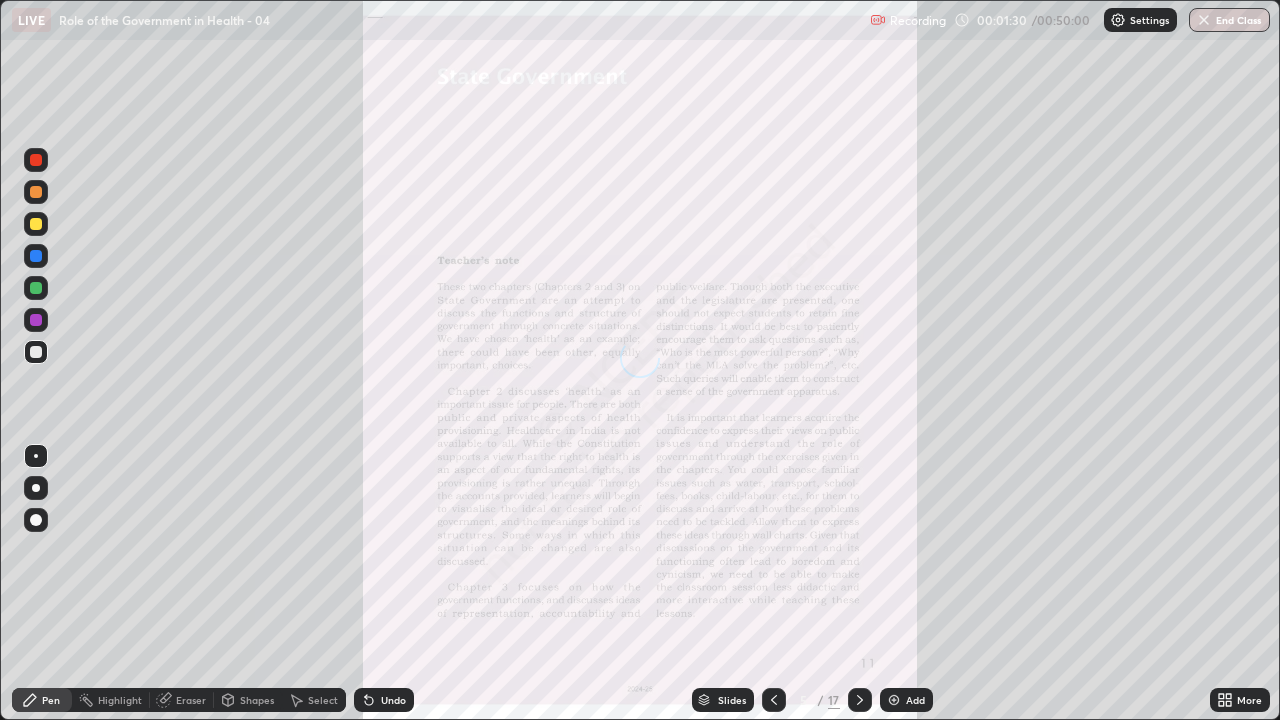 click 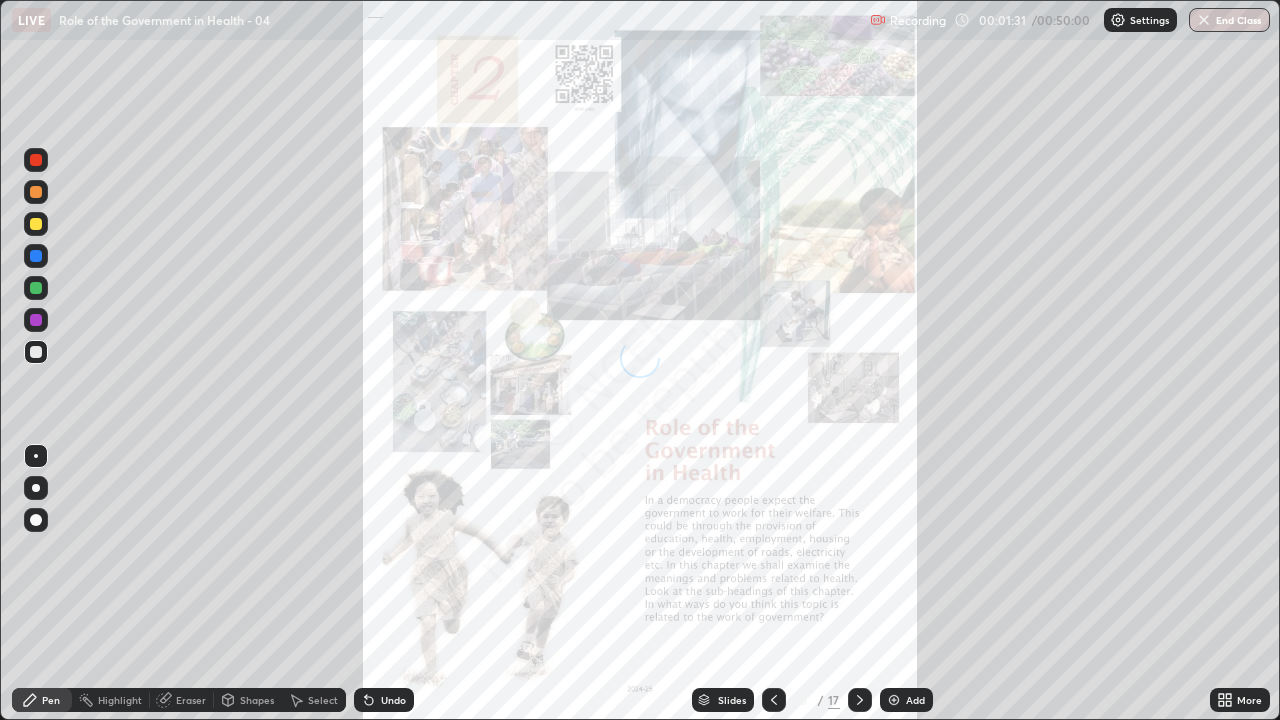 click 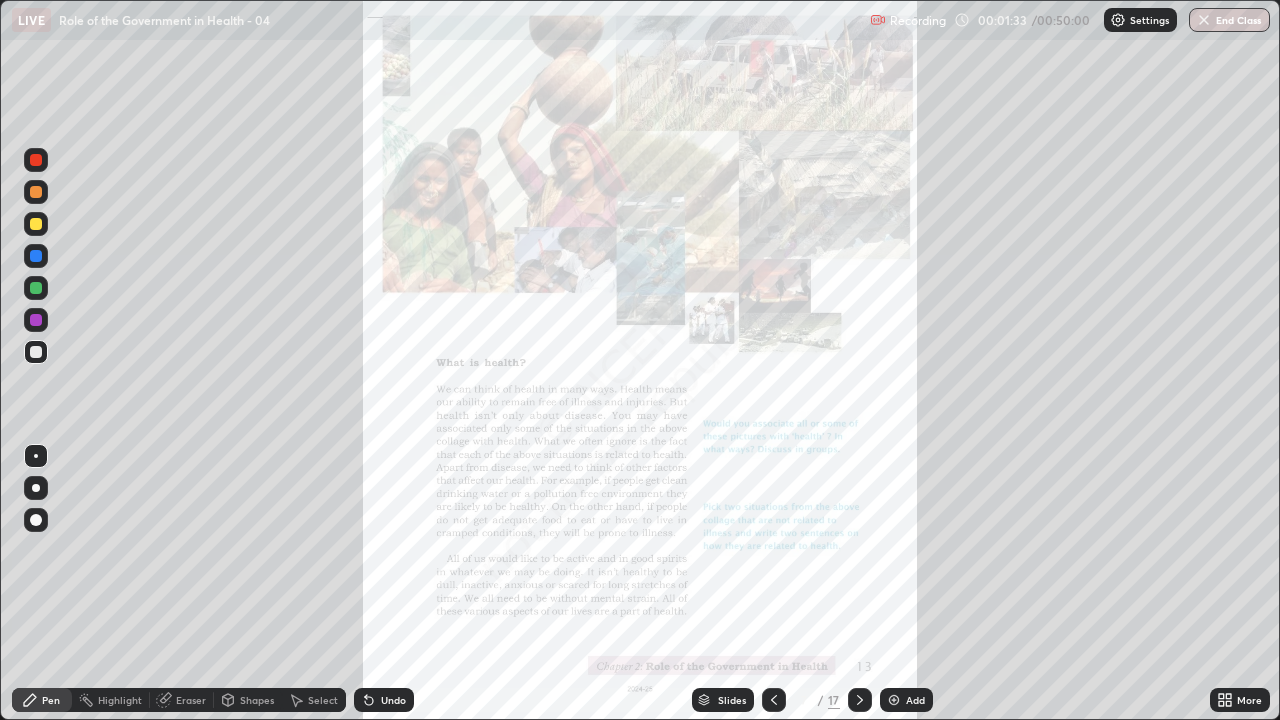 click at bounding box center (860, 700) 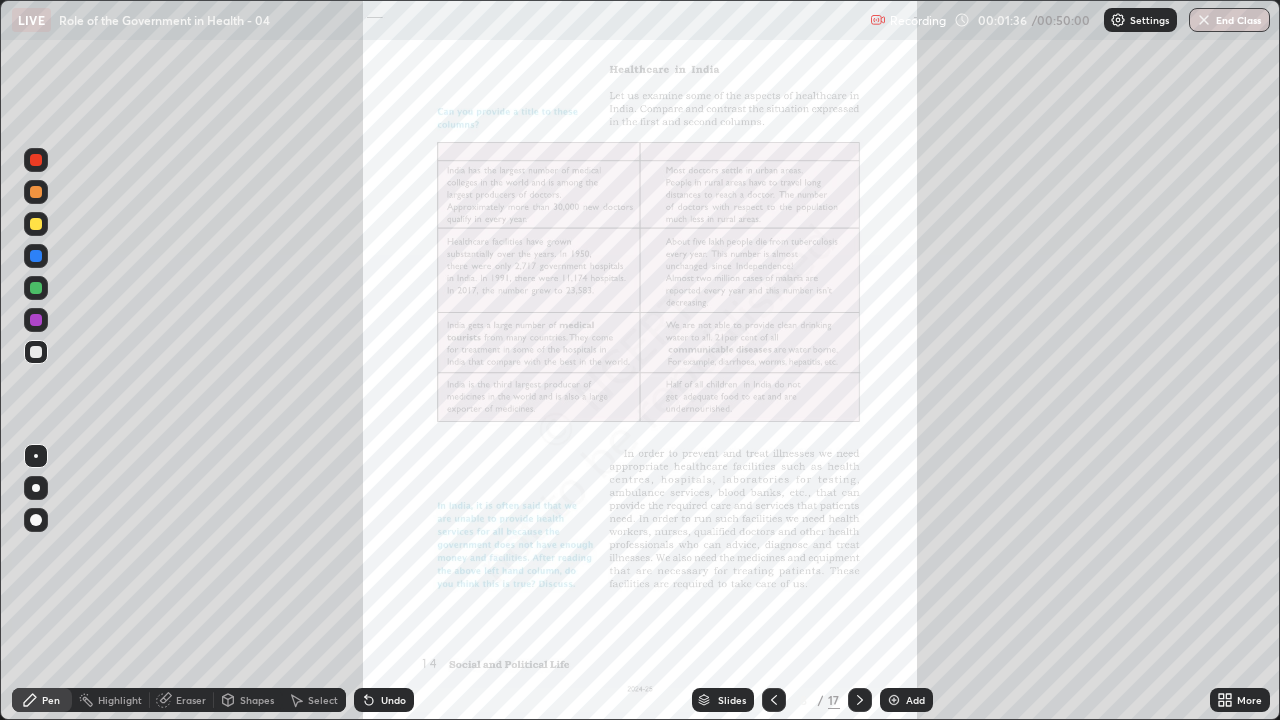 click 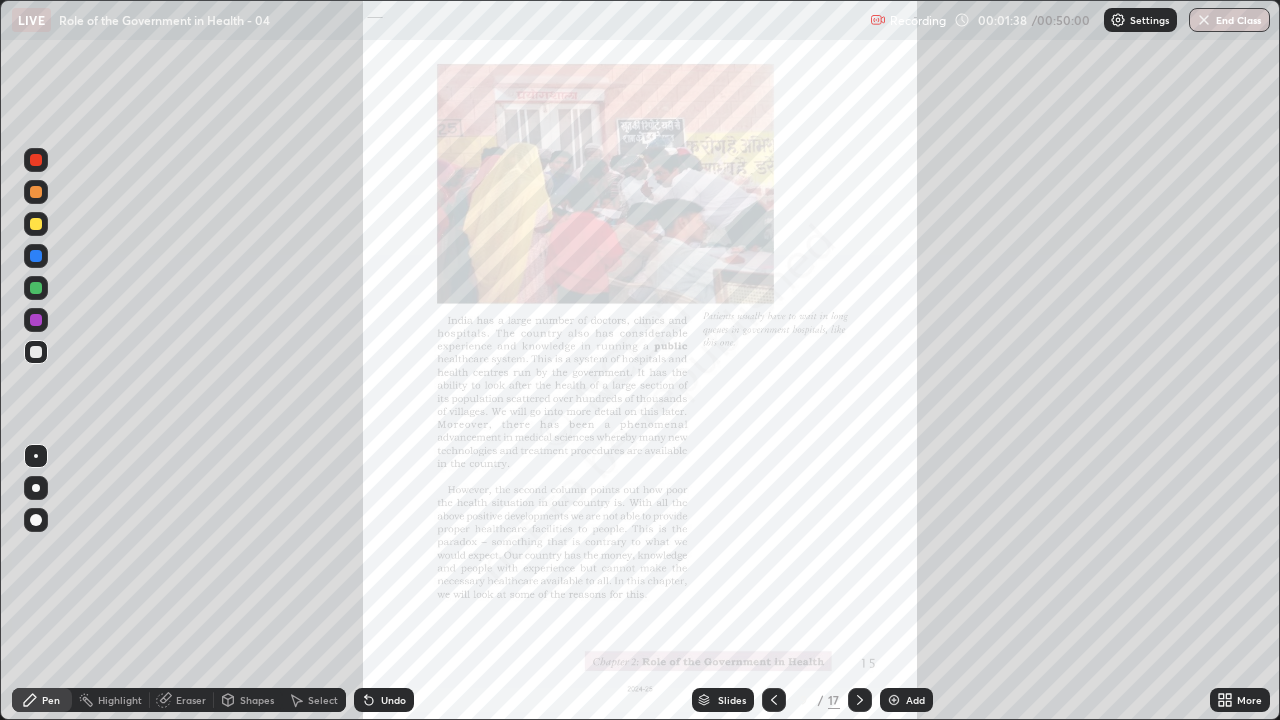 click 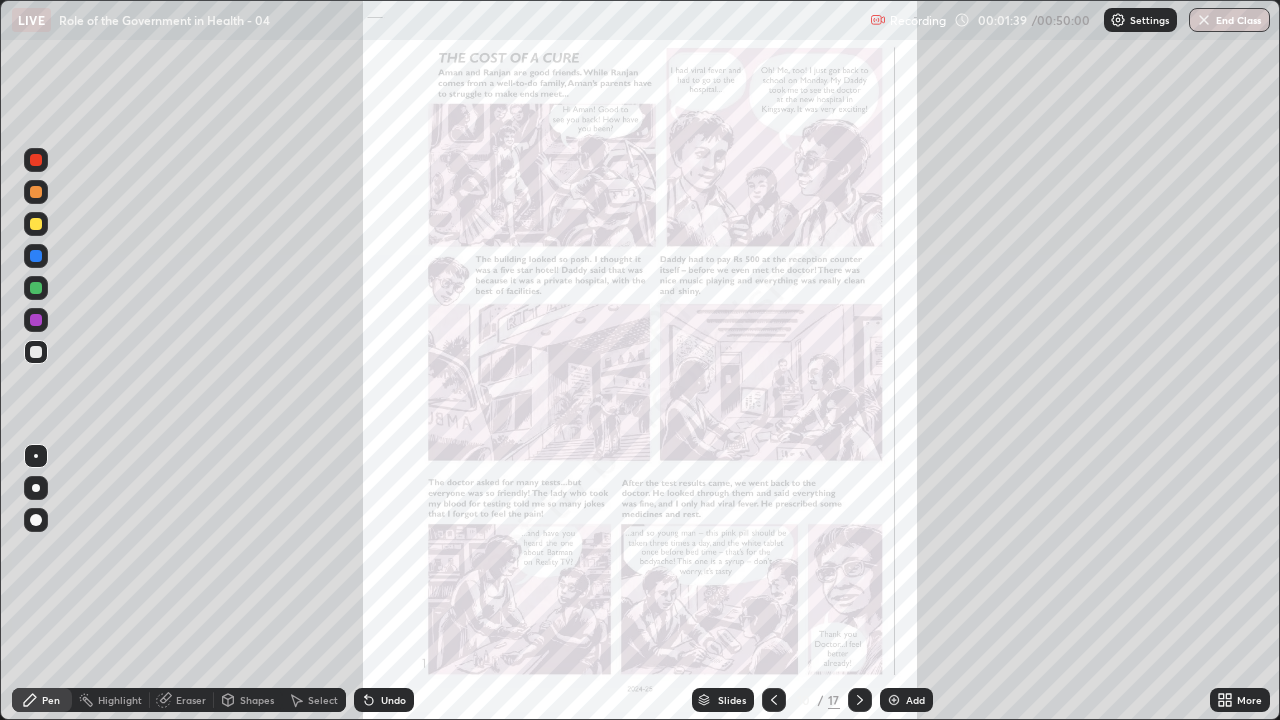 click on "Slides" at bounding box center [732, 700] 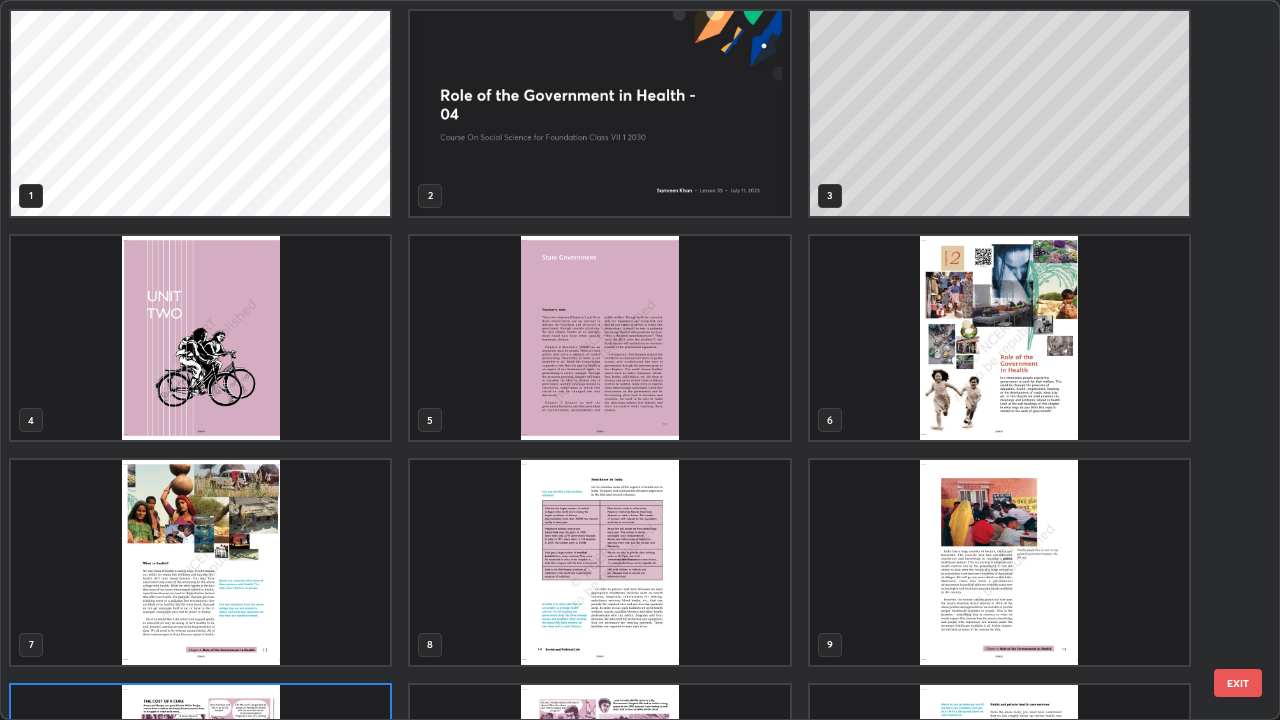 scroll, scrollTop: 180, scrollLeft: 0, axis: vertical 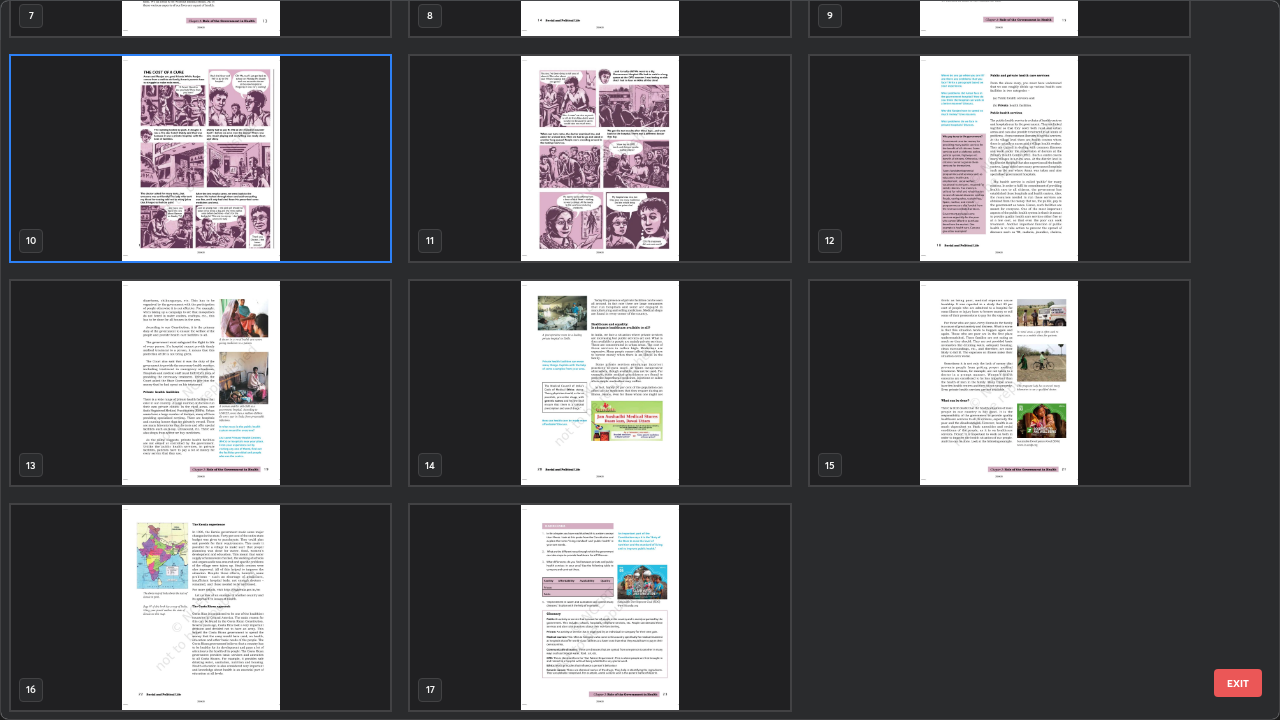 click at bounding box center [599, 607] 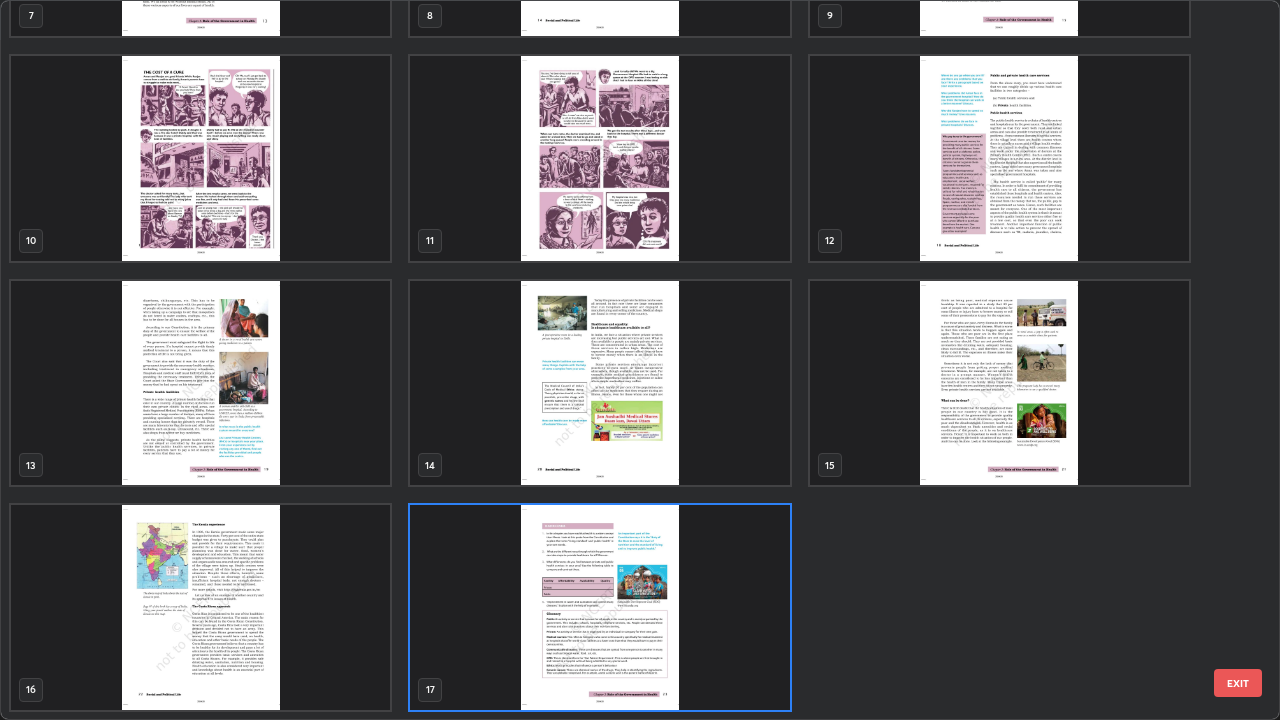 click at bounding box center [599, 607] 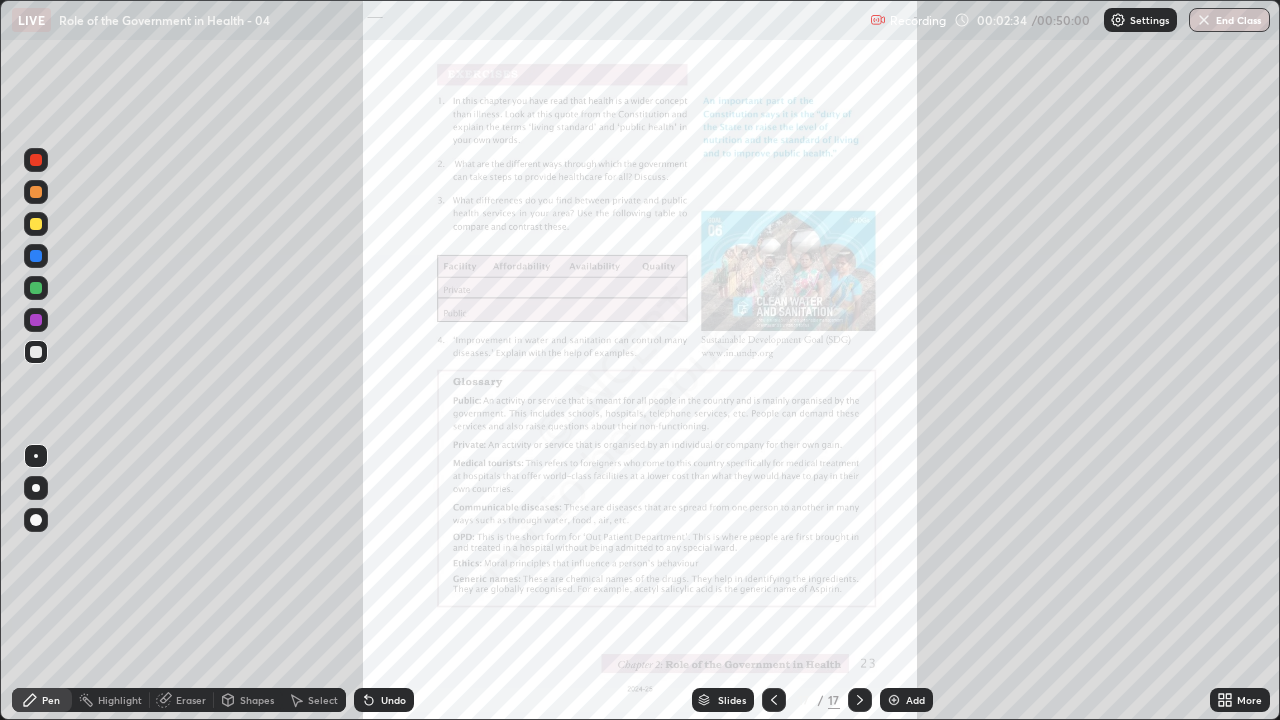 click 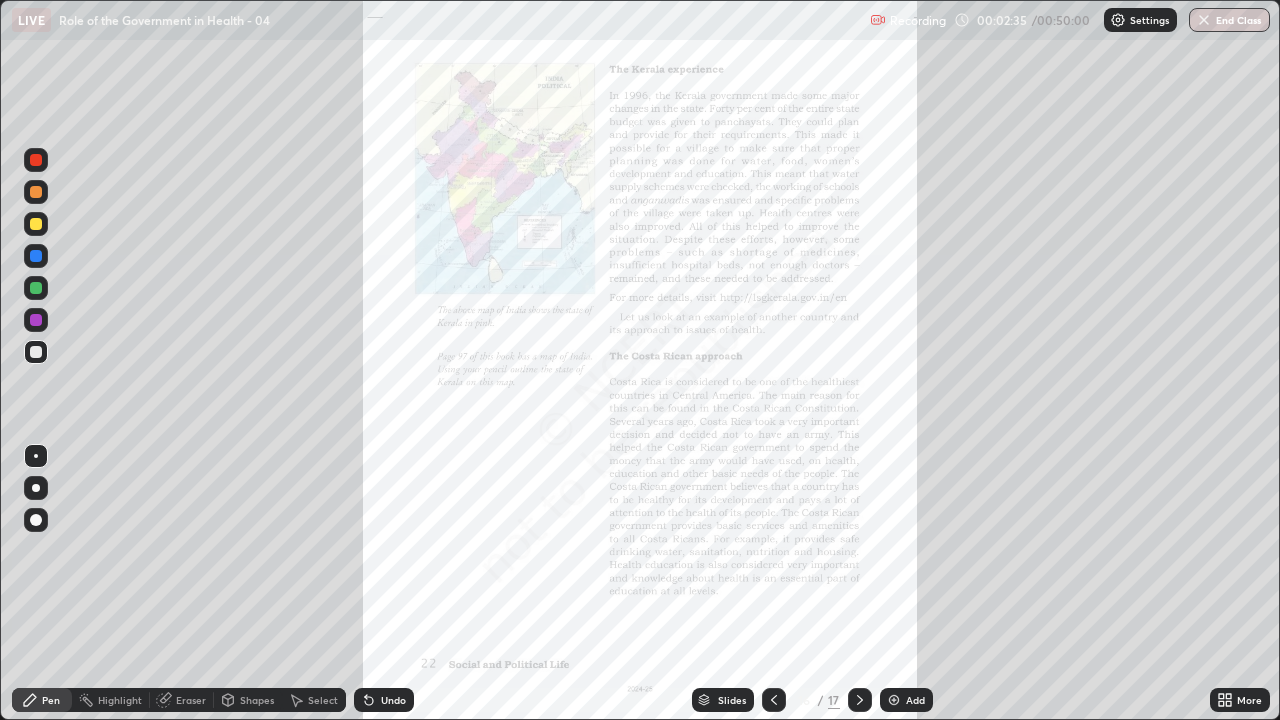 click 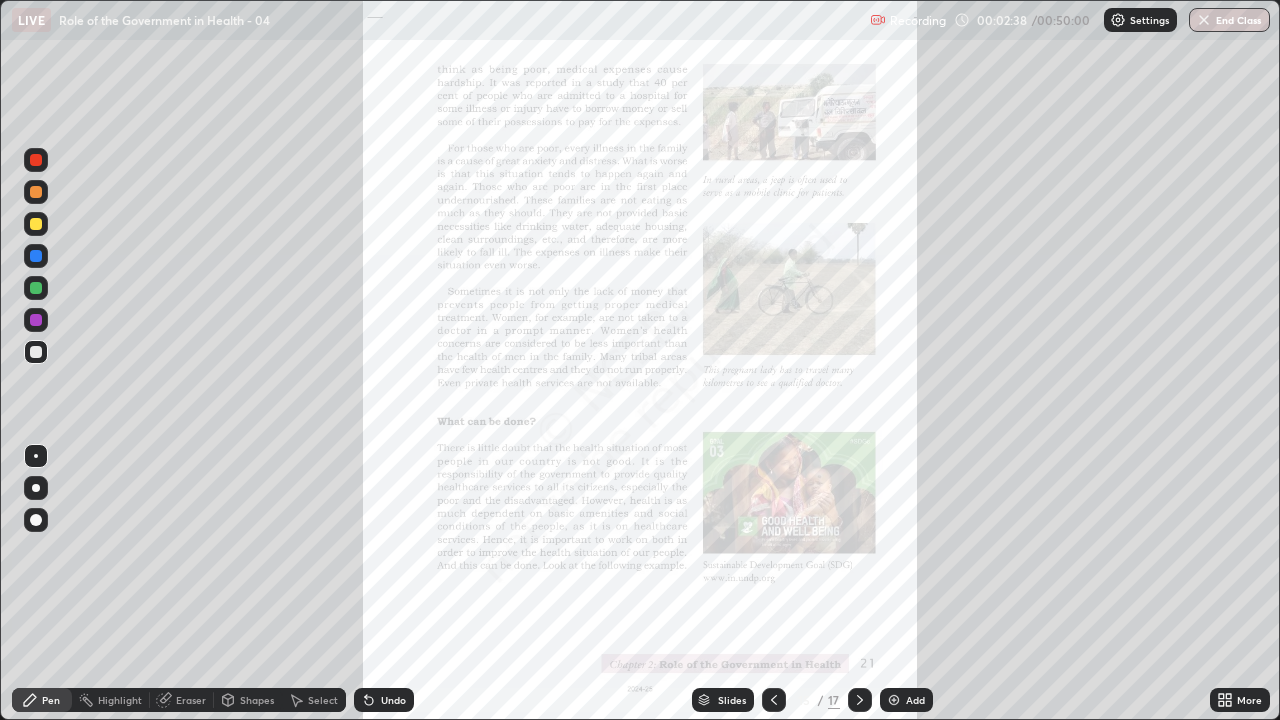 click on "15" at bounding box center (804, 700) 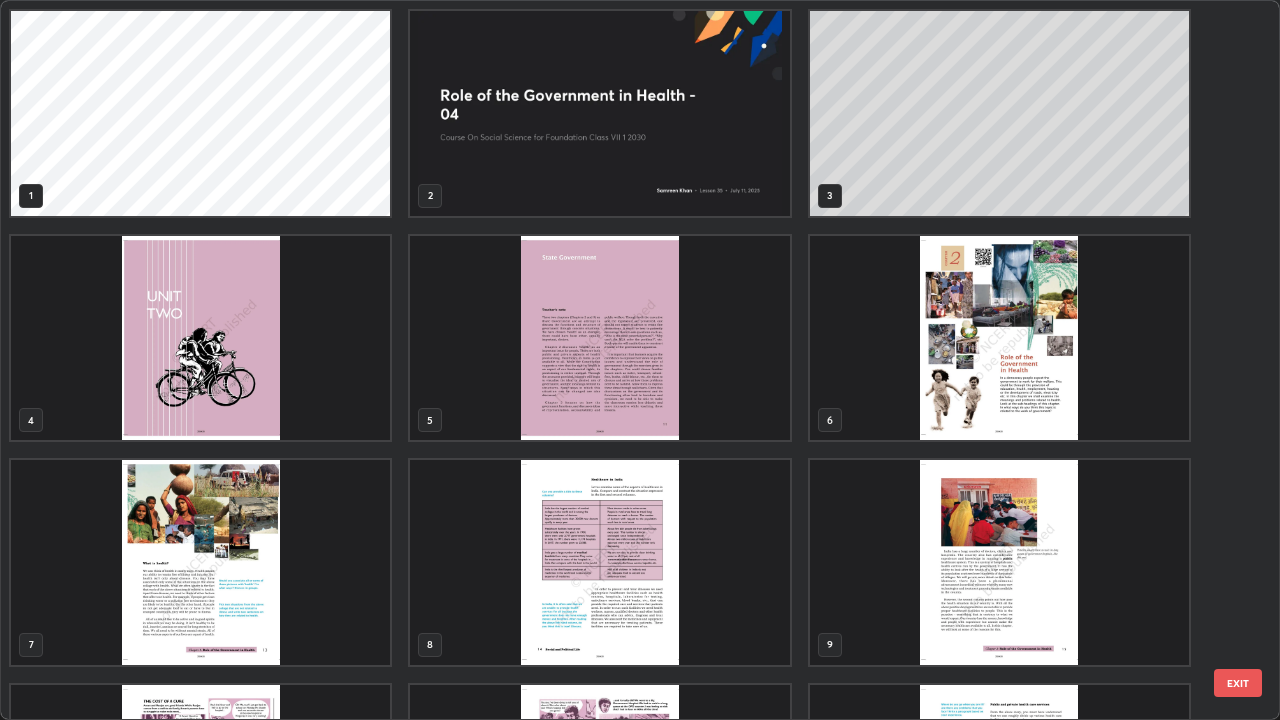 scroll, scrollTop: 405, scrollLeft: 0, axis: vertical 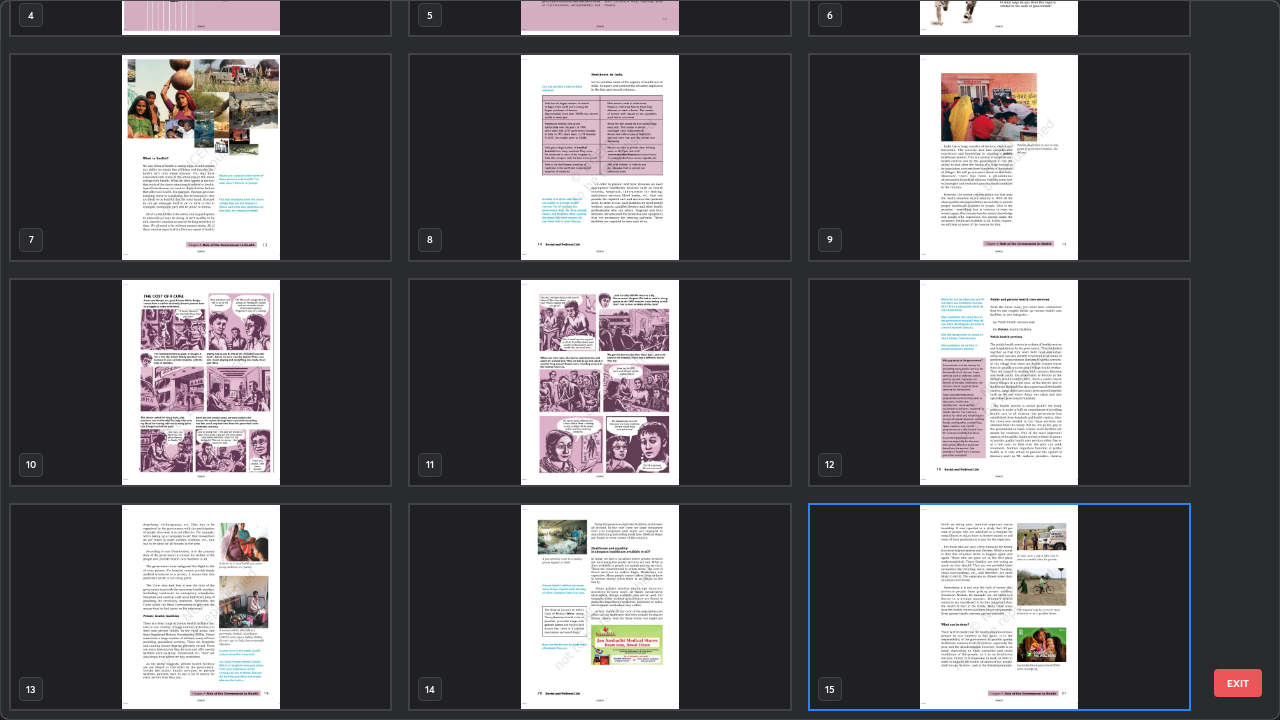 click at bounding box center (999, 607) 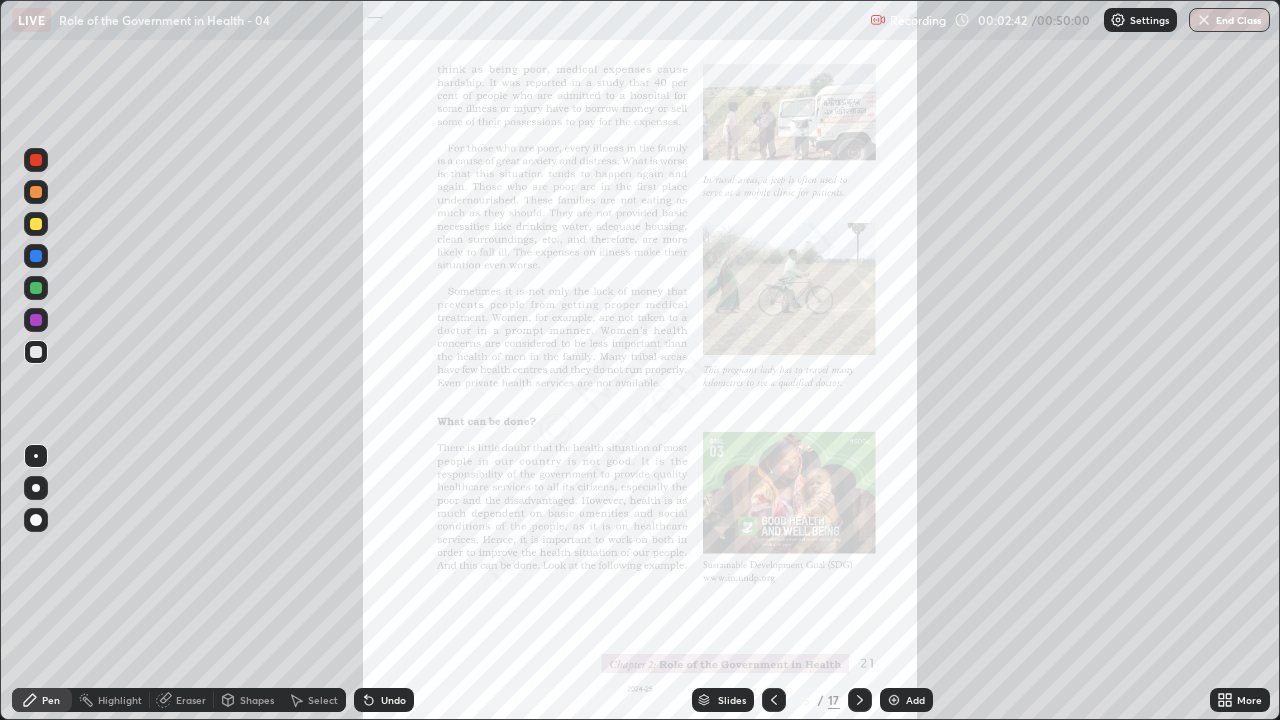 click at bounding box center [999, 607] 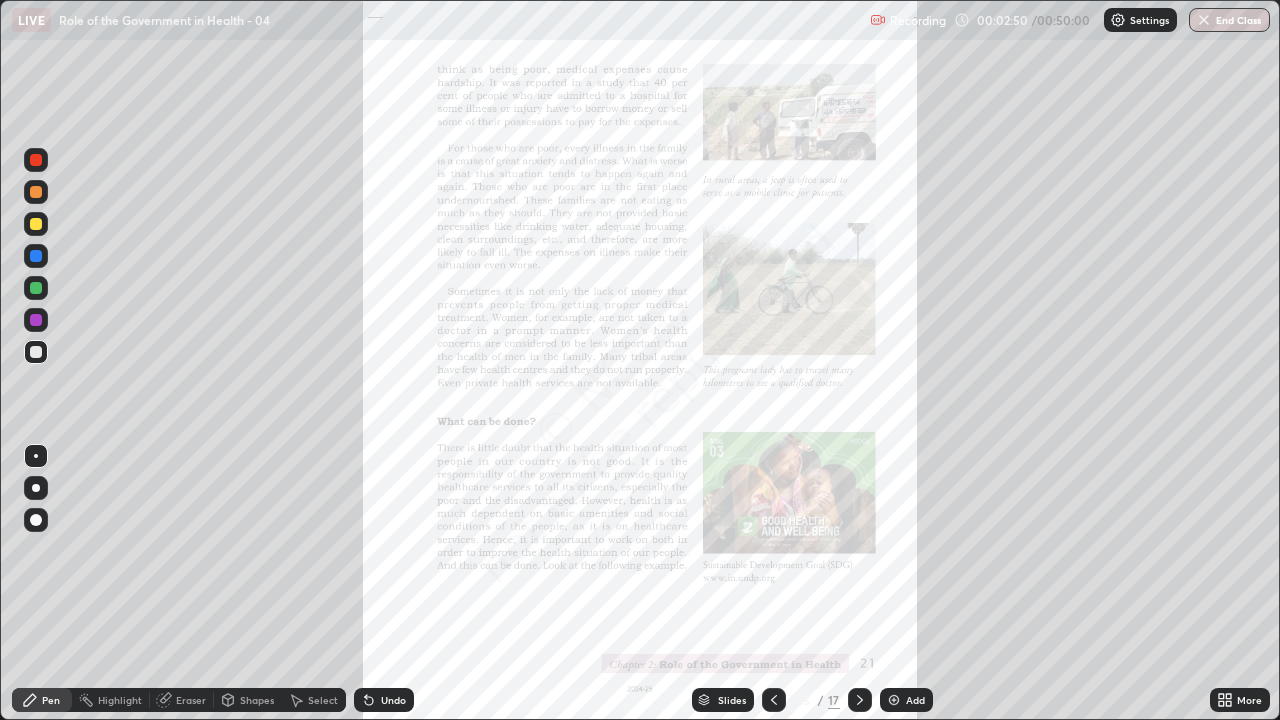 click on "/" at bounding box center (821, 700) 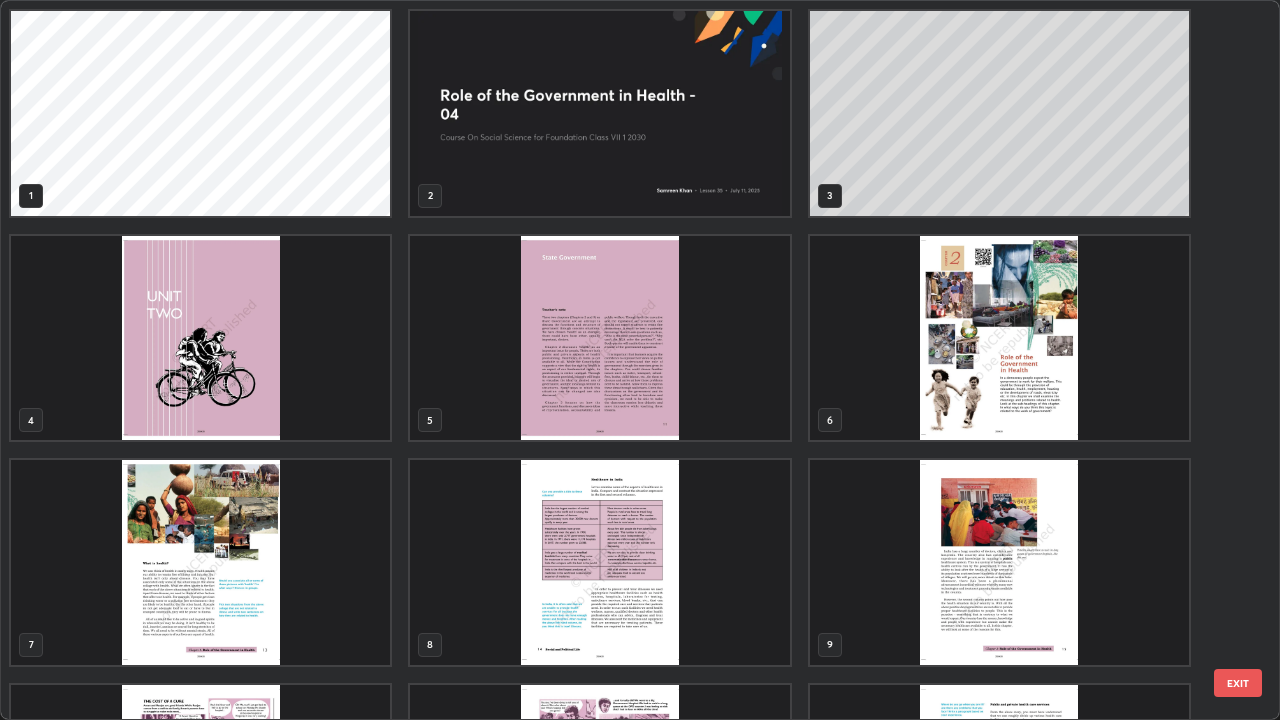 scroll, scrollTop: 405, scrollLeft: 0, axis: vertical 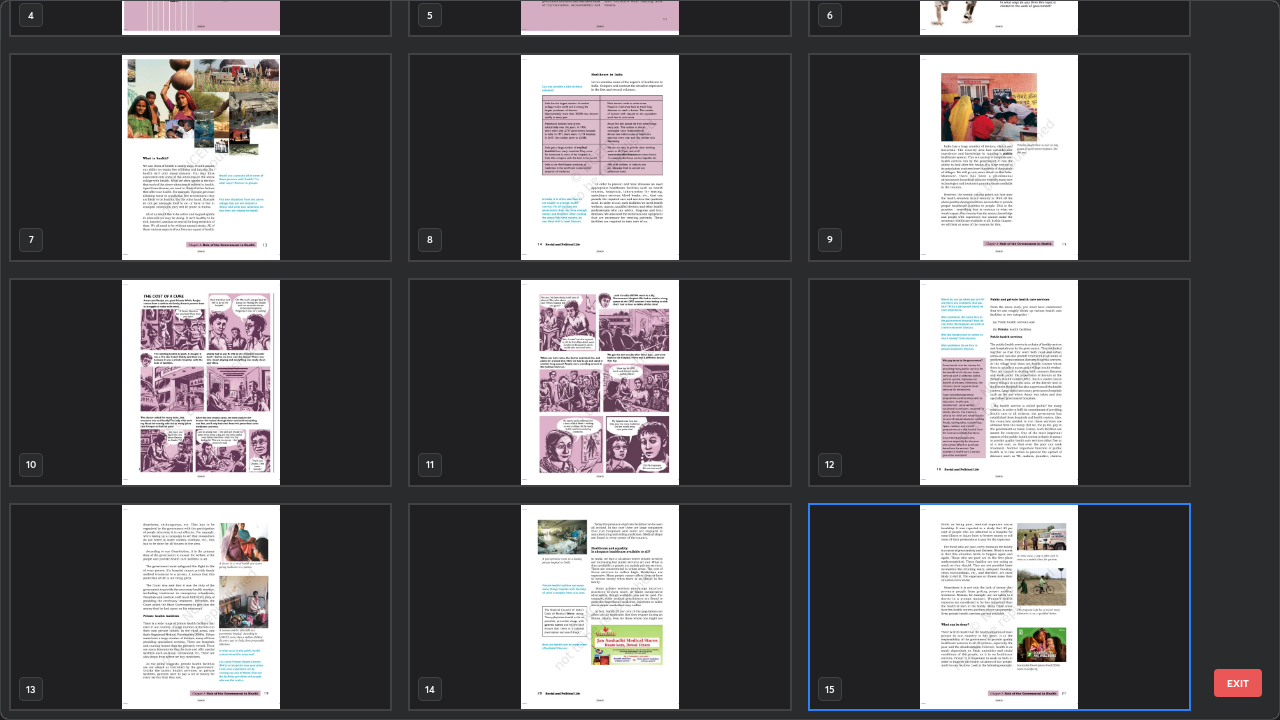 click at bounding box center [599, 607] 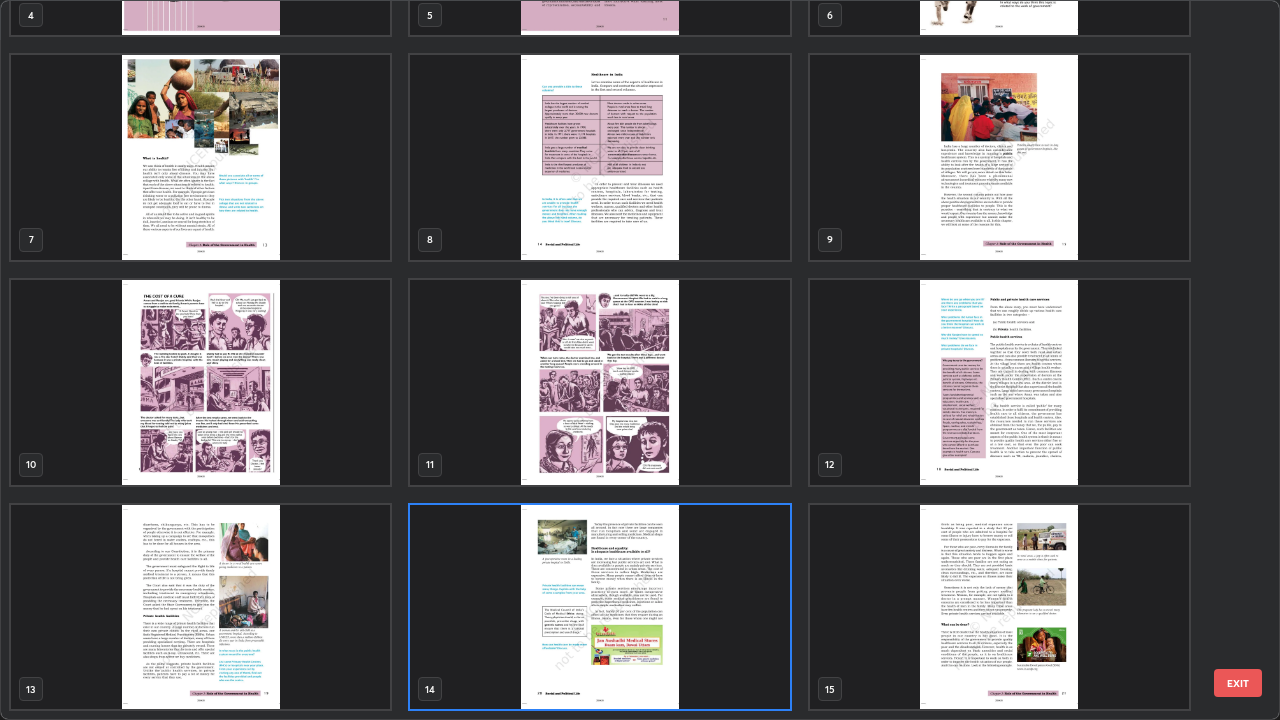 click at bounding box center (599, 607) 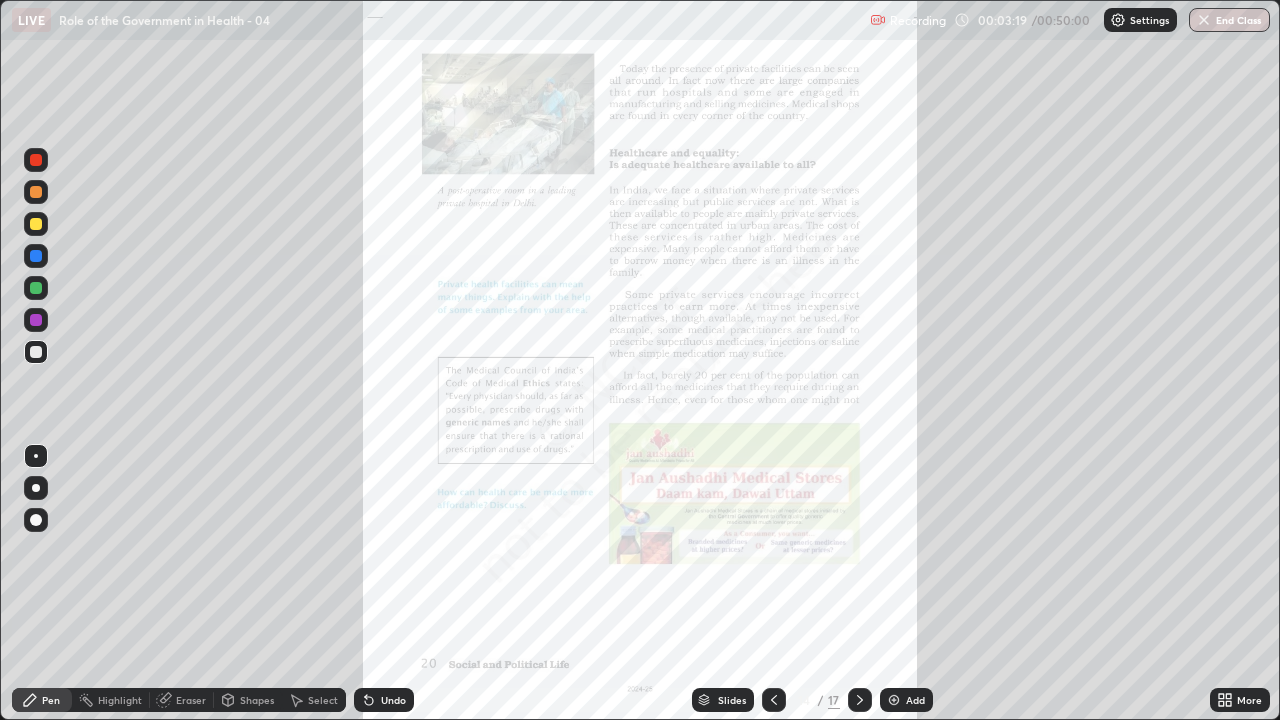 click 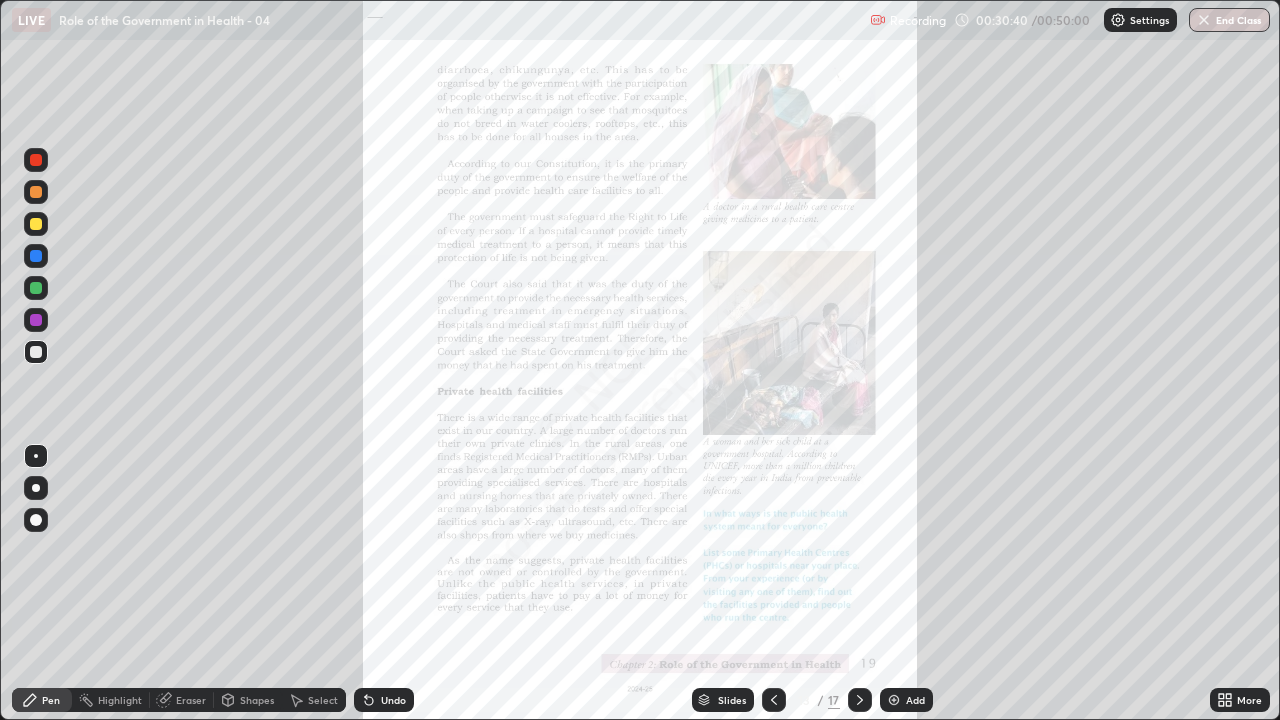 click on "Add" at bounding box center (906, 700) 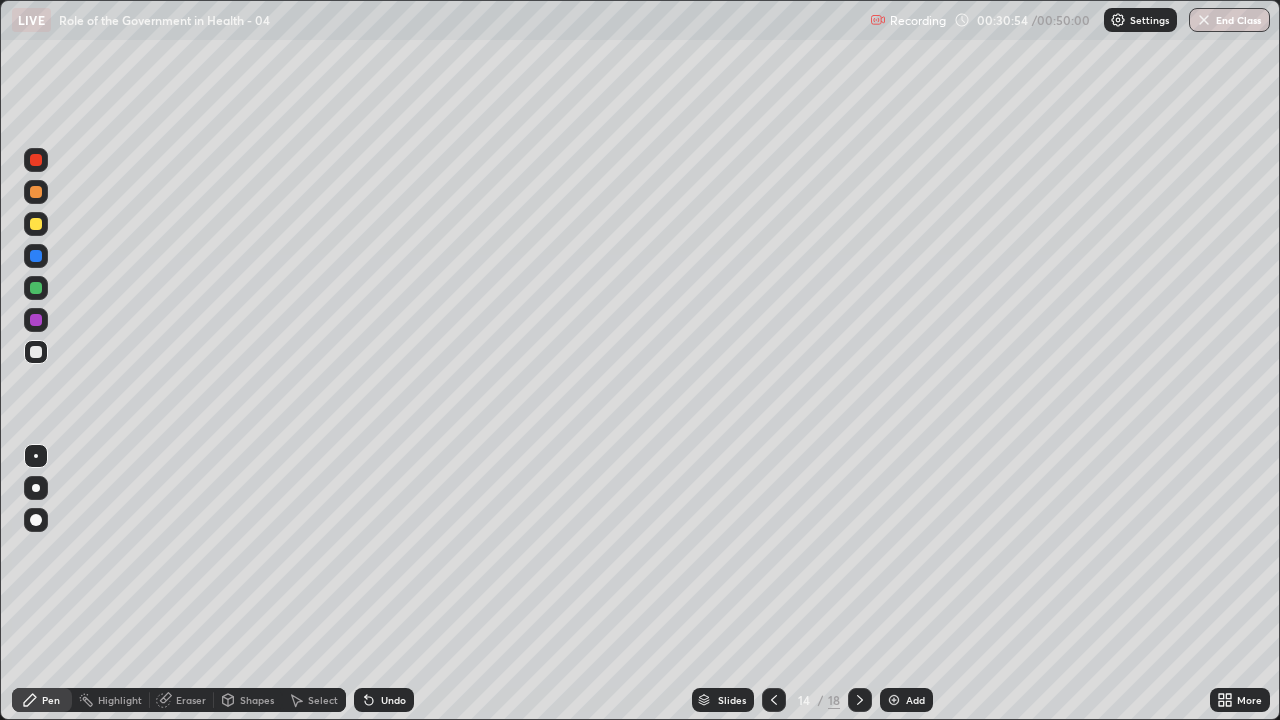 click at bounding box center [36, 256] 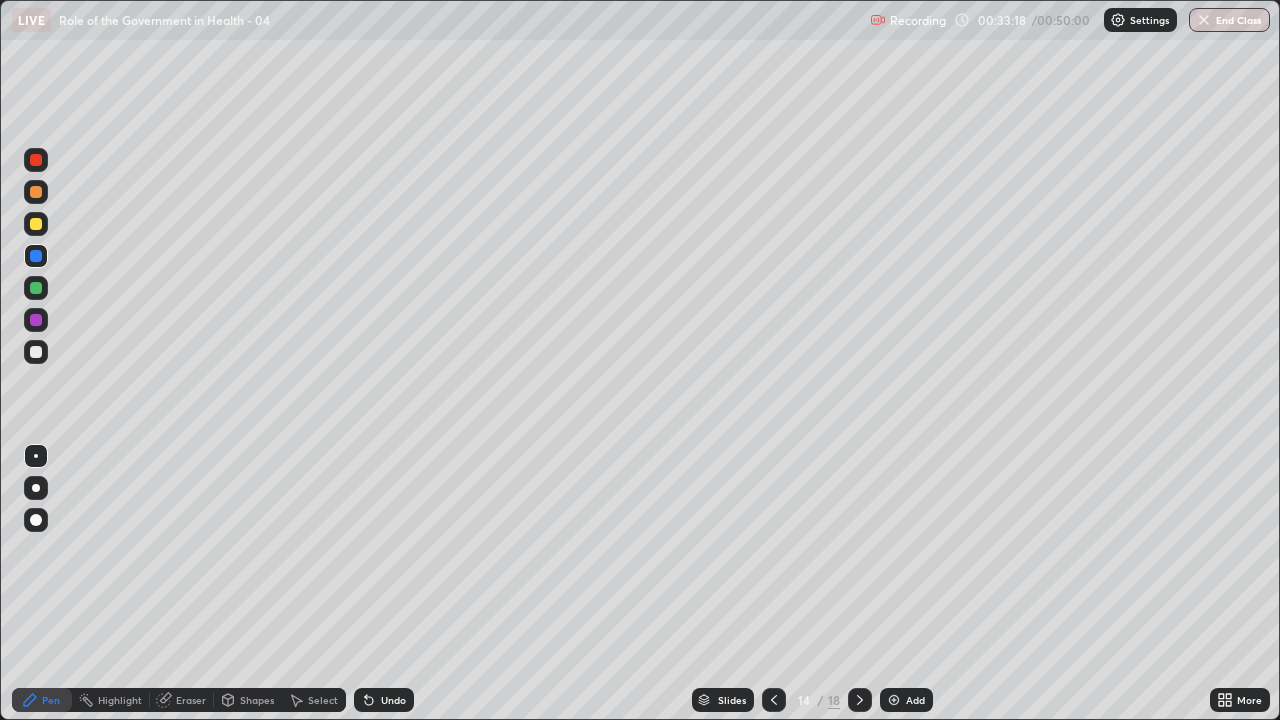 click at bounding box center [36, 224] 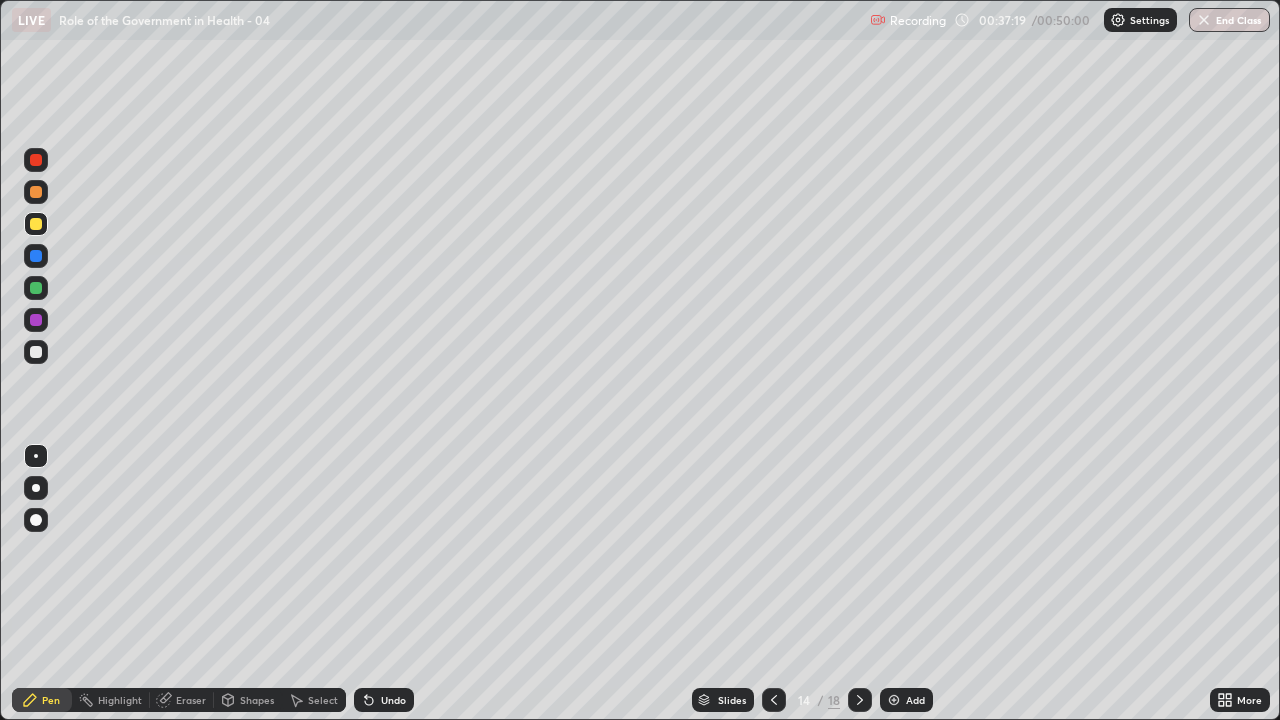 click on "Eraser" at bounding box center [191, 700] 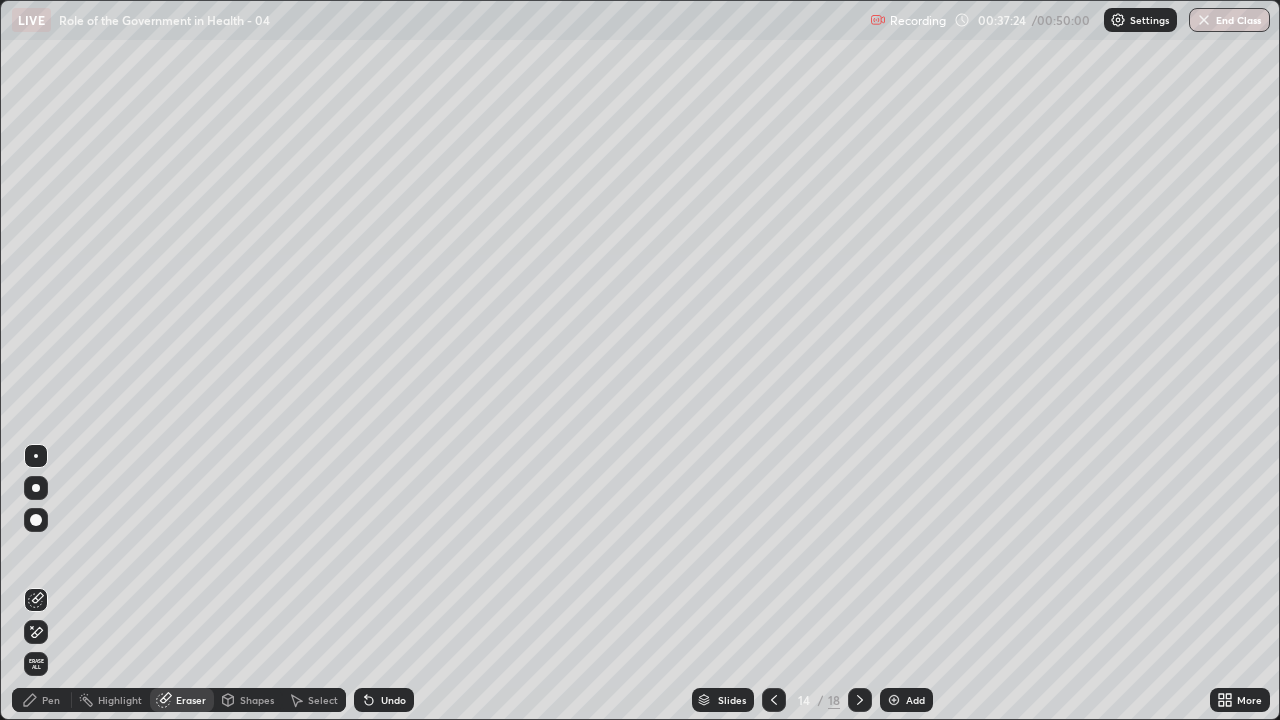 click on "Pen" at bounding box center (51, 700) 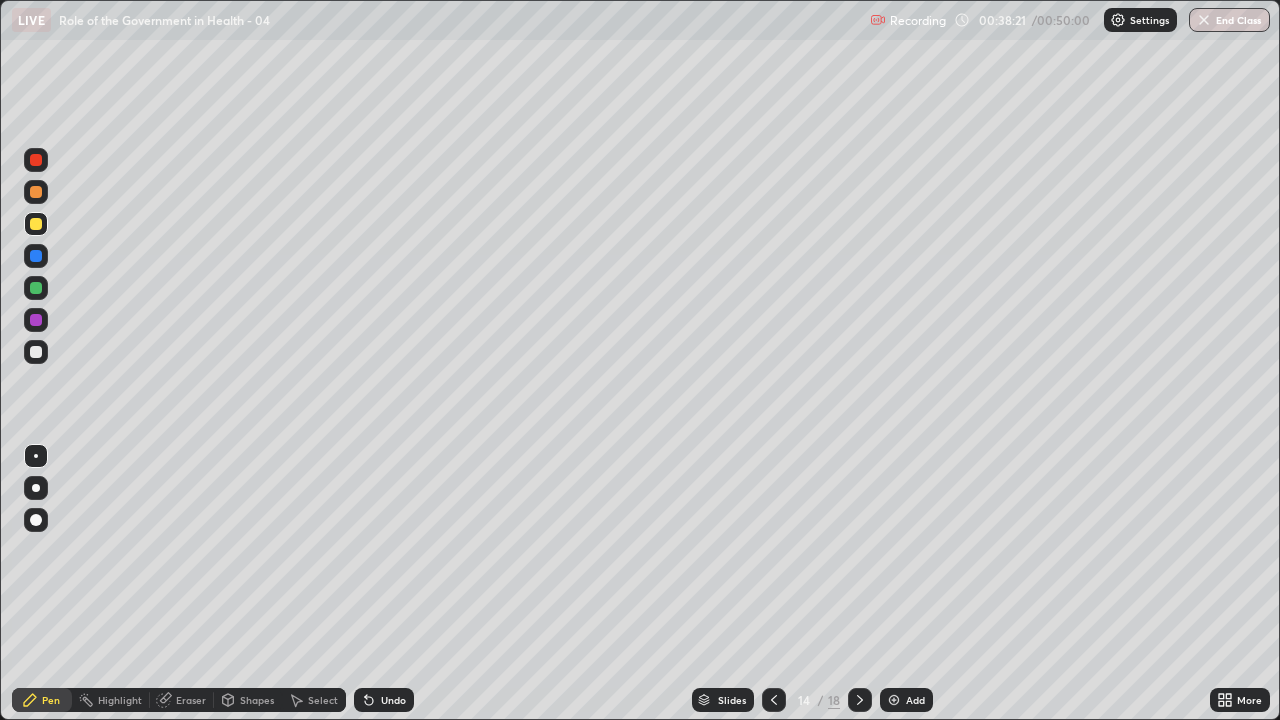 click on "Eraser" at bounding box center [182, 700] 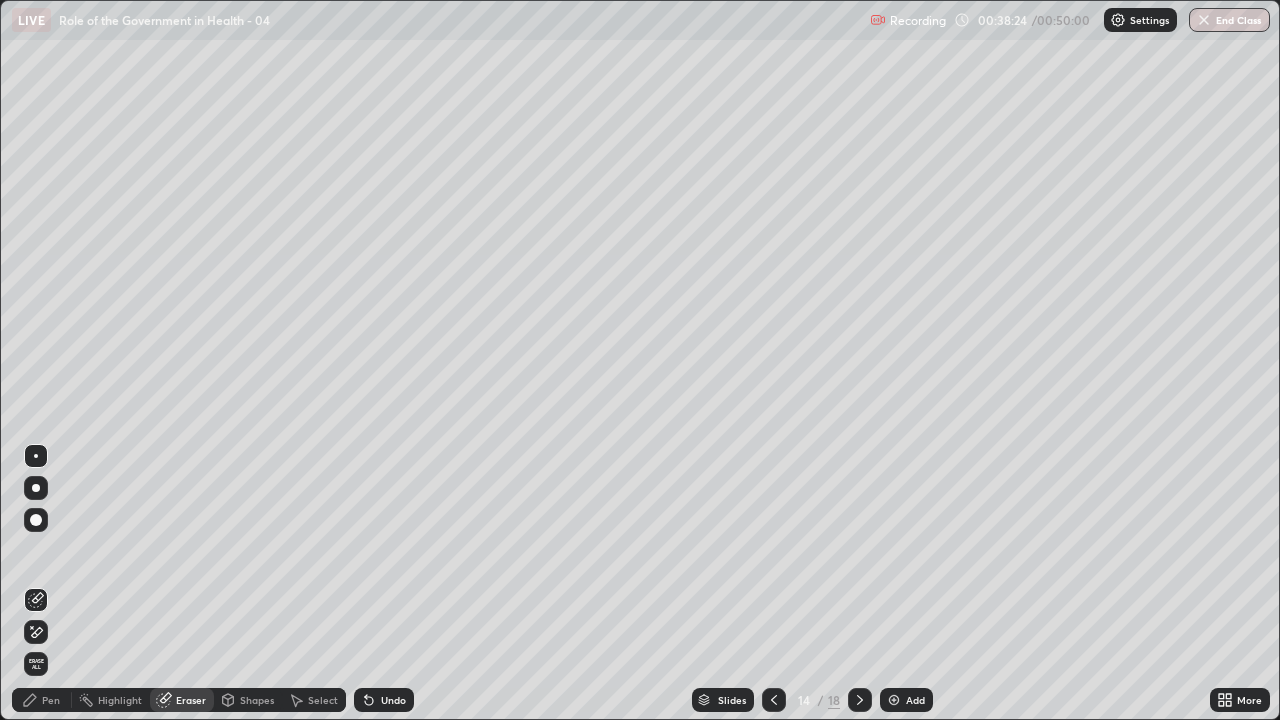 click on "Pen" at bounding box center [51, 700] 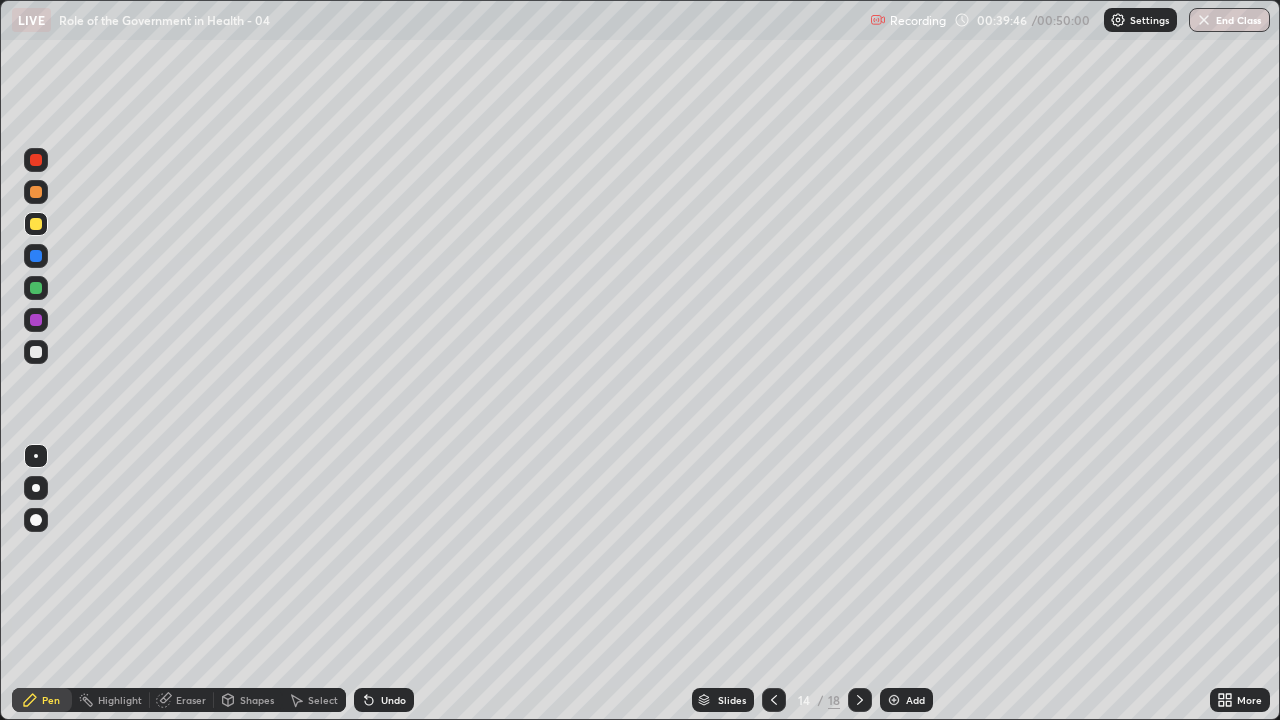 click on "Eraser" at bounding box center [191, 700] 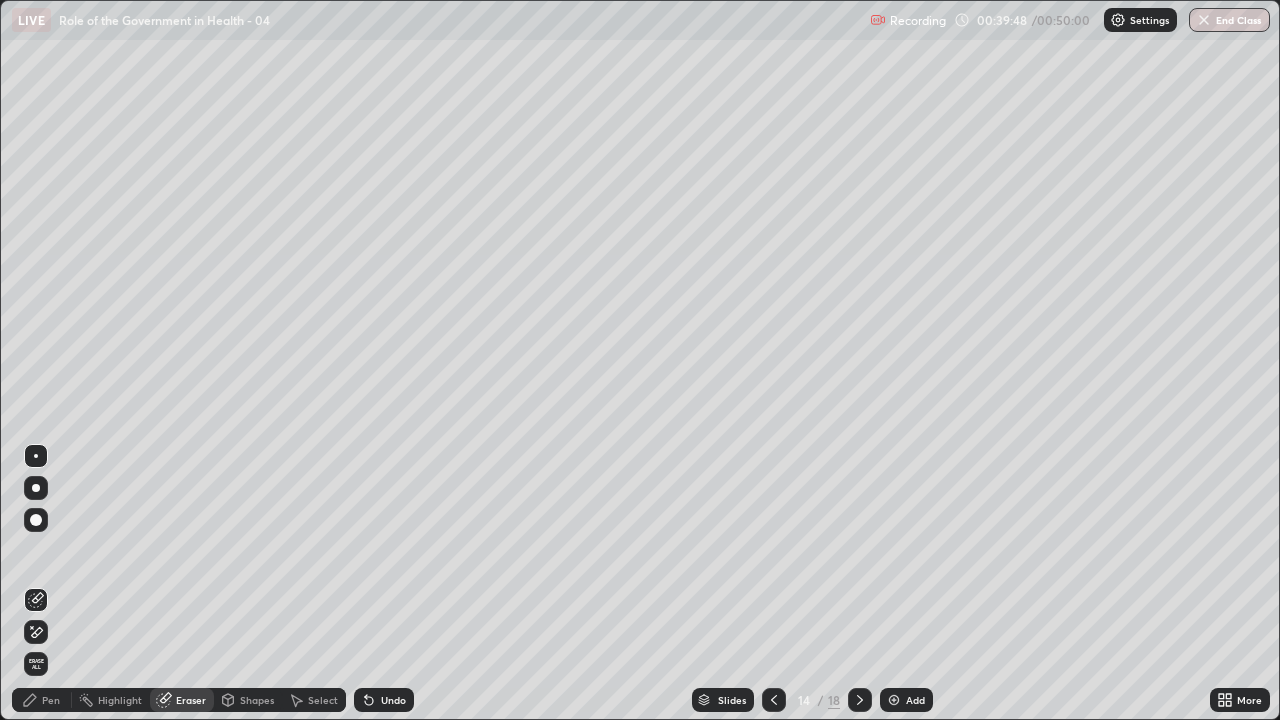 click on "Pen" at bounding box center [51, 700] 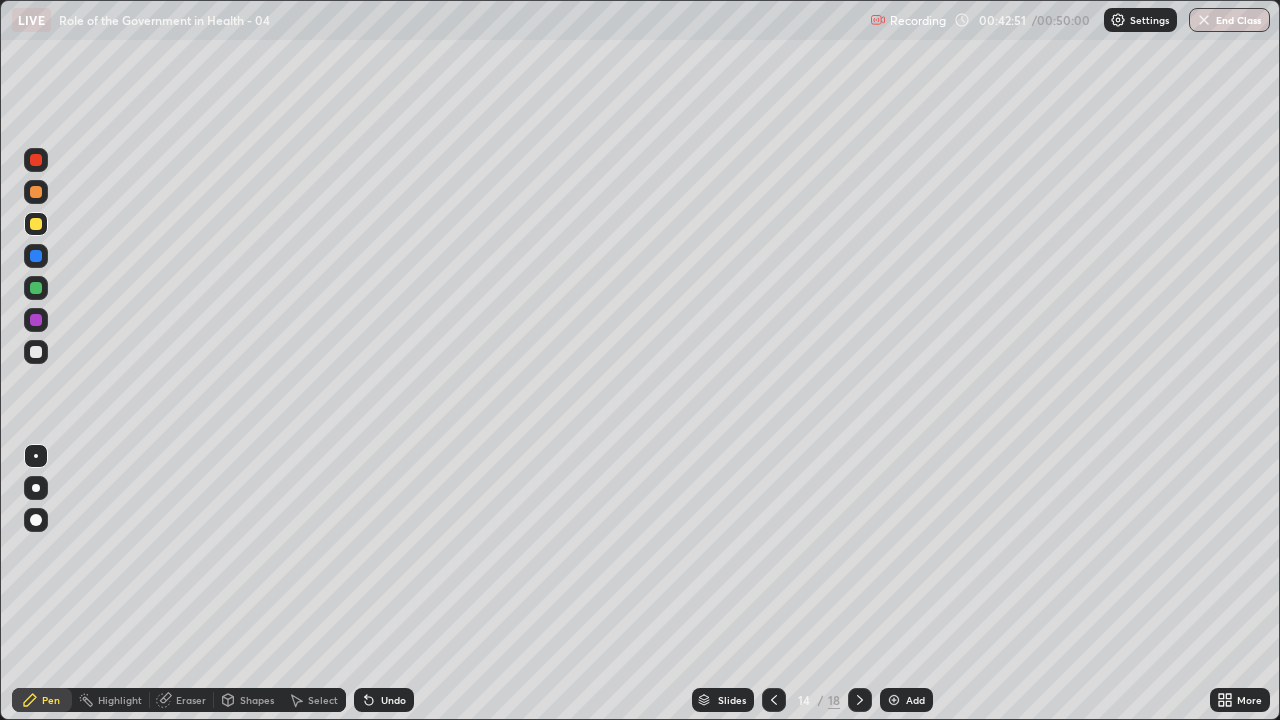click on "Eraser" at bounding box center [191, 700] 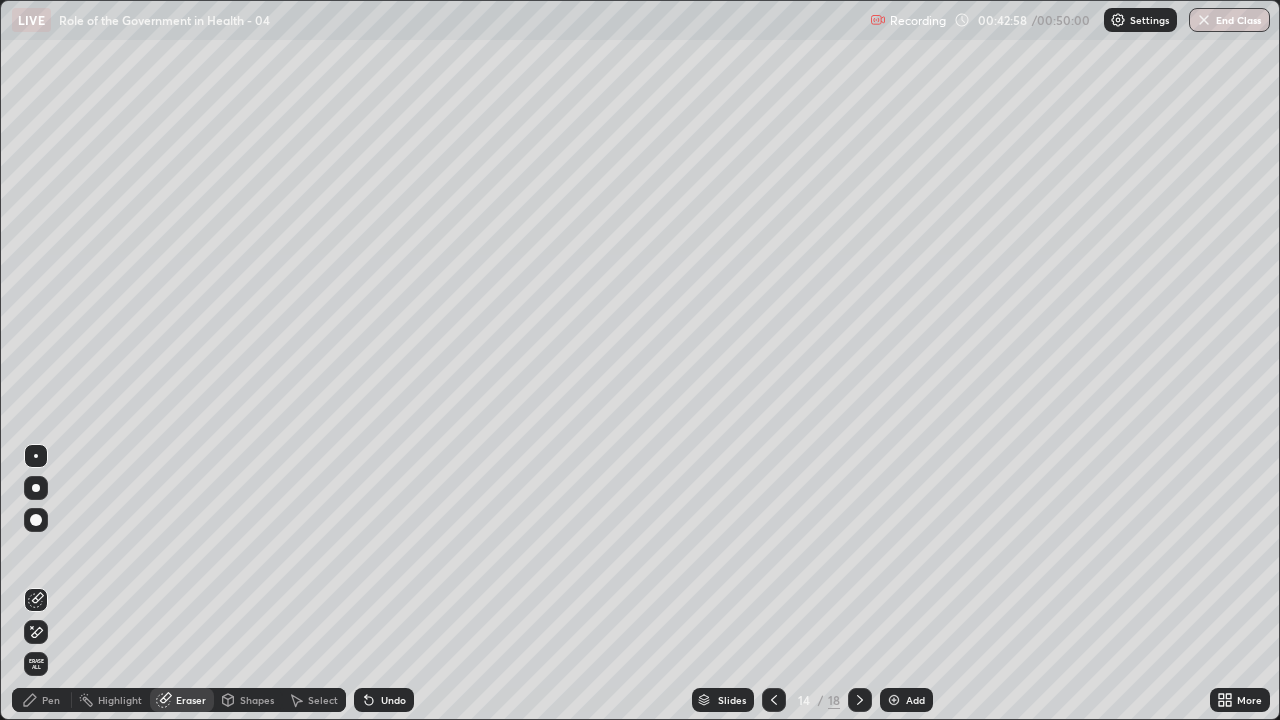 click on "Pen" at bounding box center (51, 700) 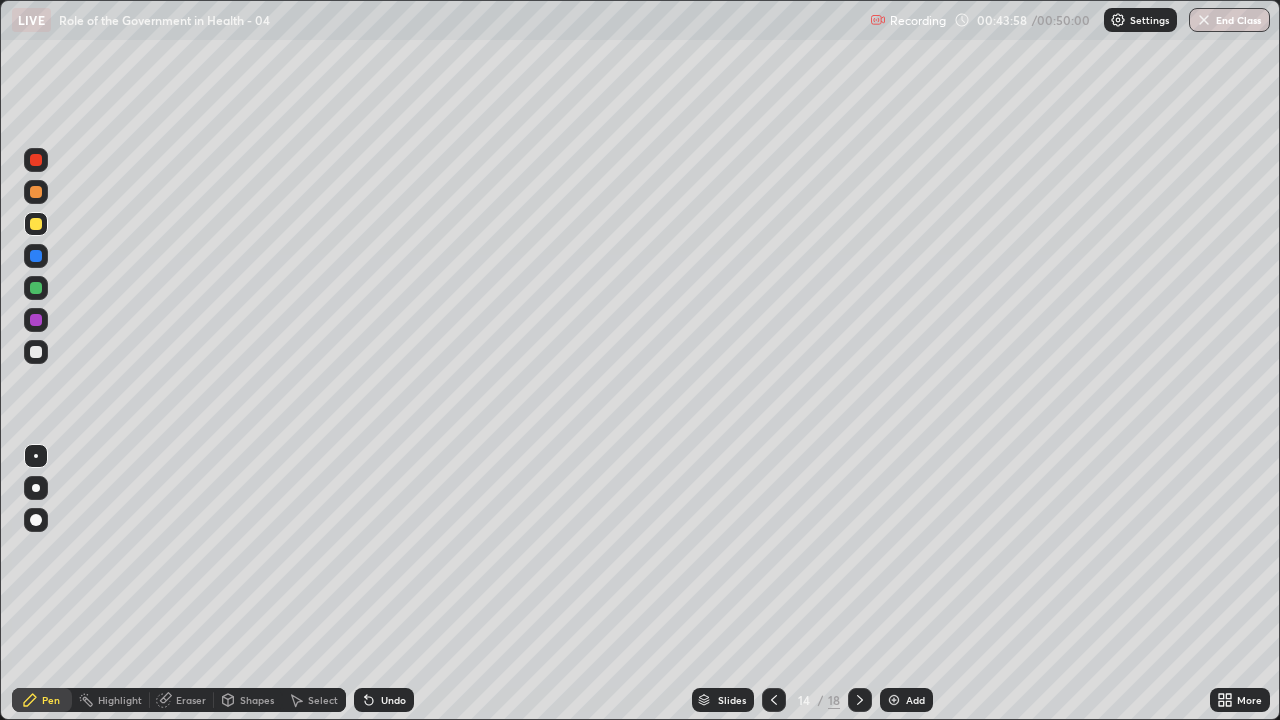 click on "Eraser" at bounding box center [191, 700] 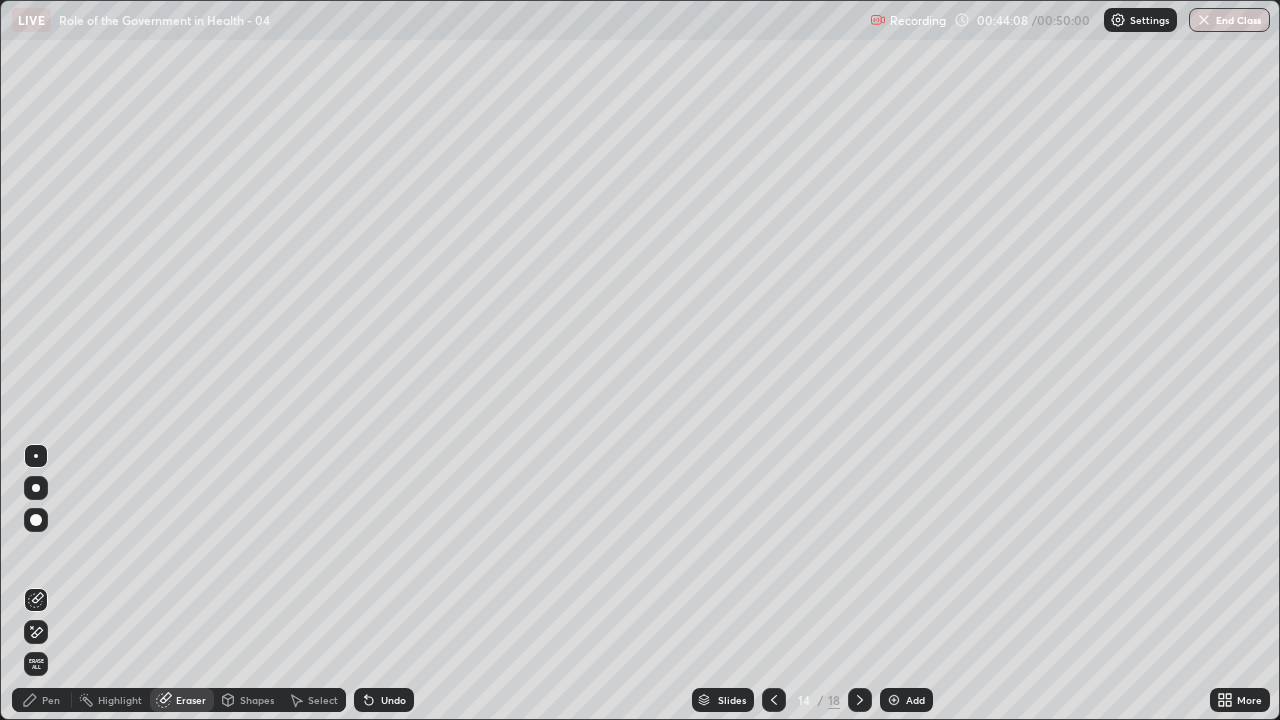 click on "Pen" at bounding box center [51, 700] 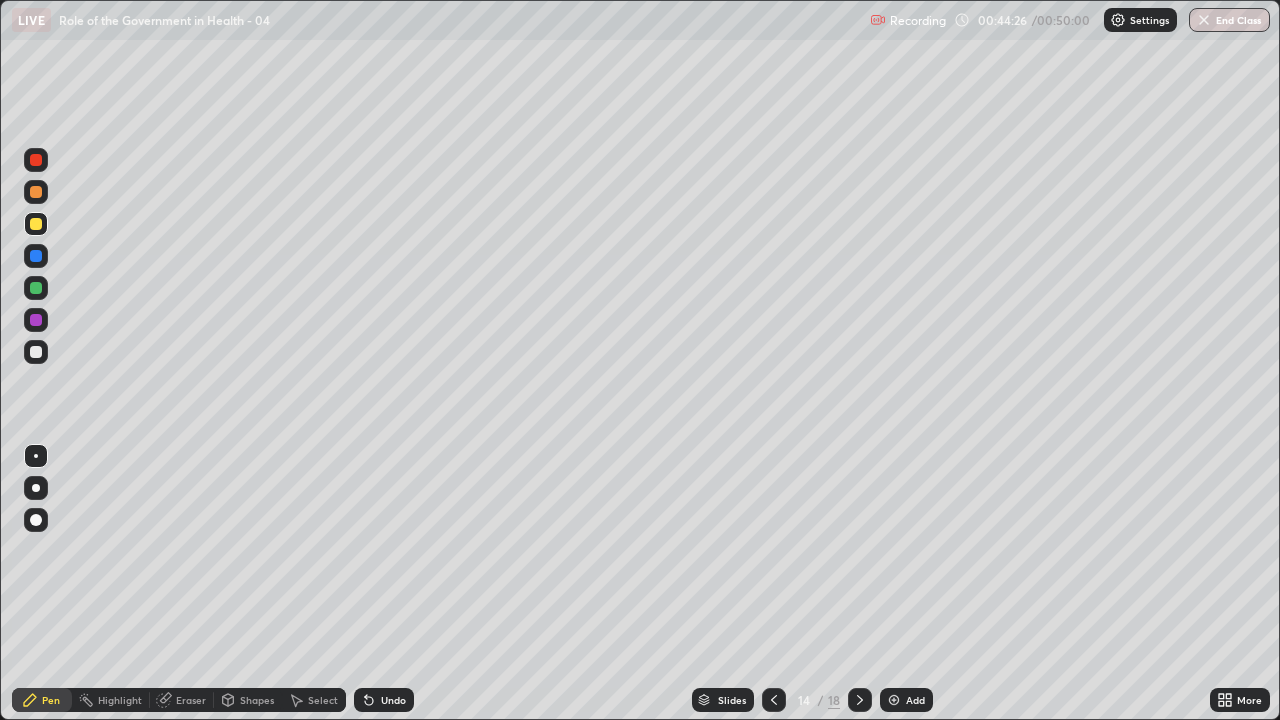 click on "Eraser" at bounding box center (191, 700) 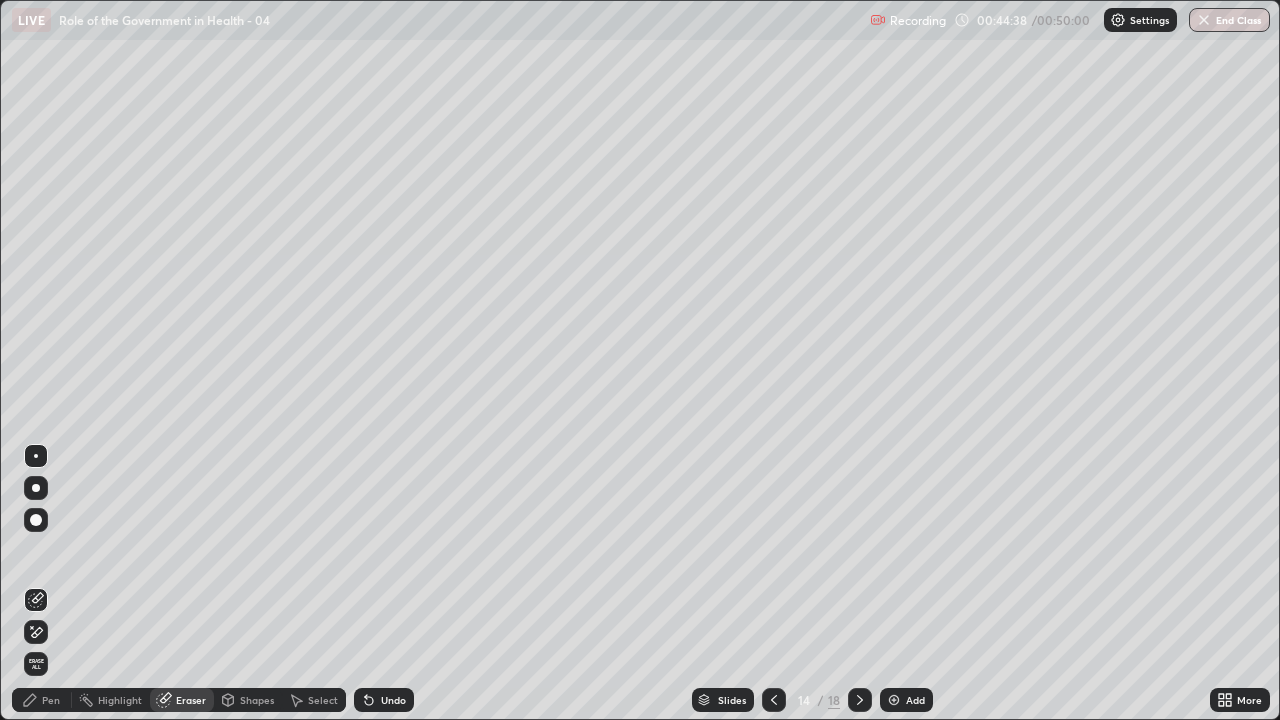 click on "Pen" at bounding box center (42, 700) 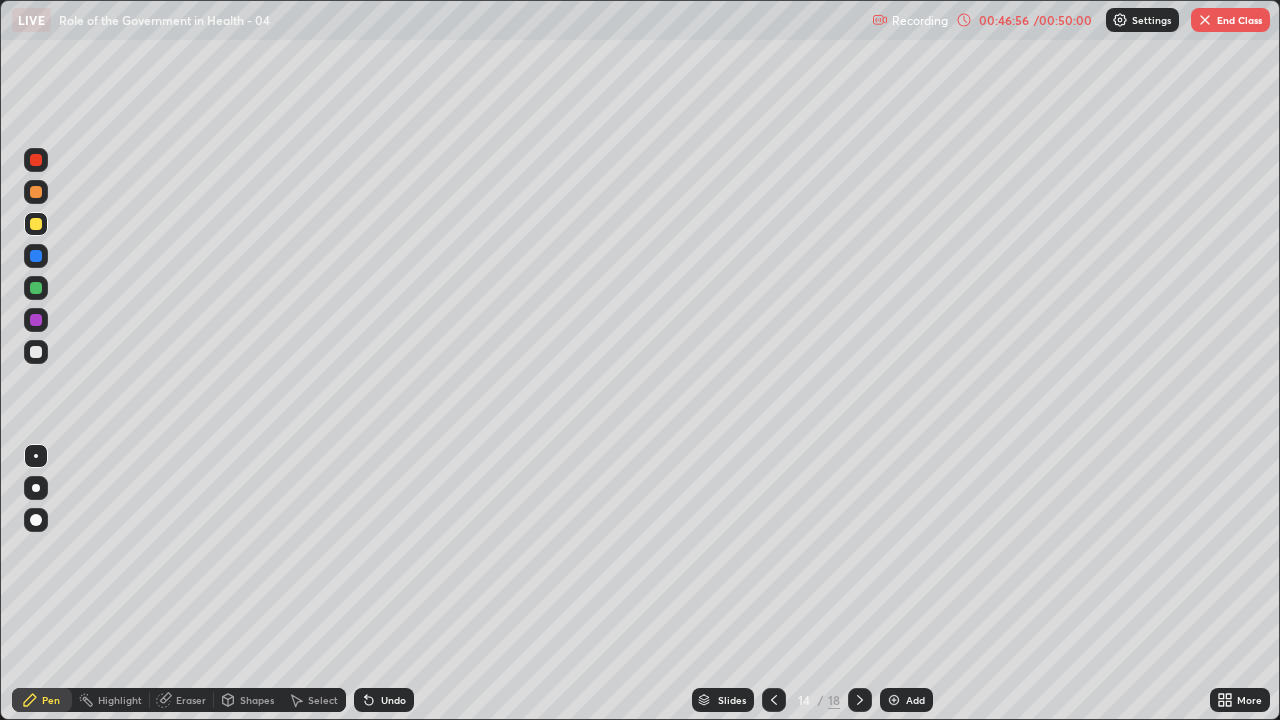 click on "End Class" at bounding box center (1230, 20) 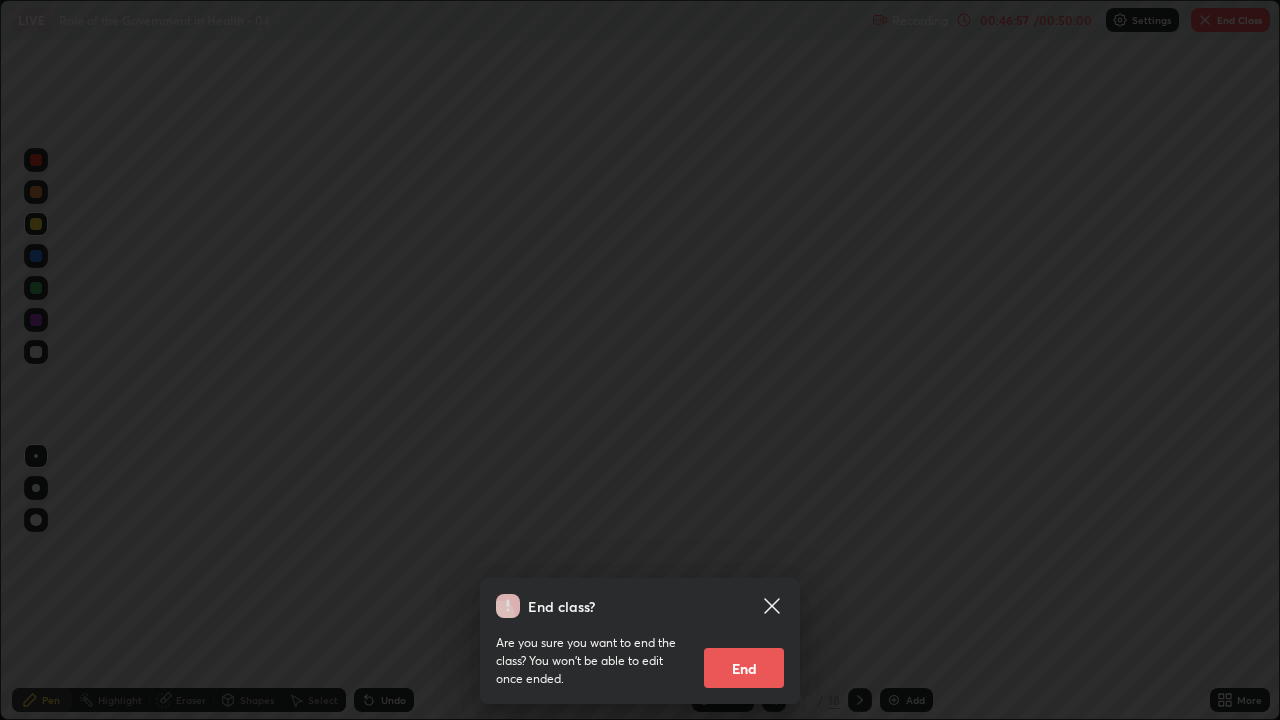 click on "End" at bounding box center (744, 668) 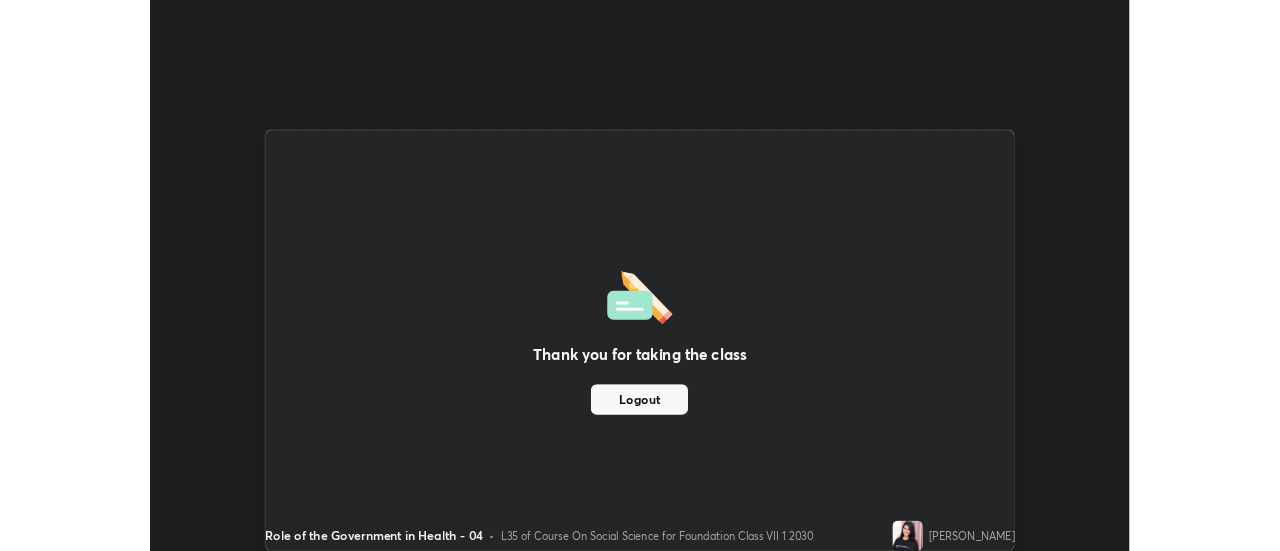 scroll, scrollTop: 551, scrollLeft: 1280, axis: both 